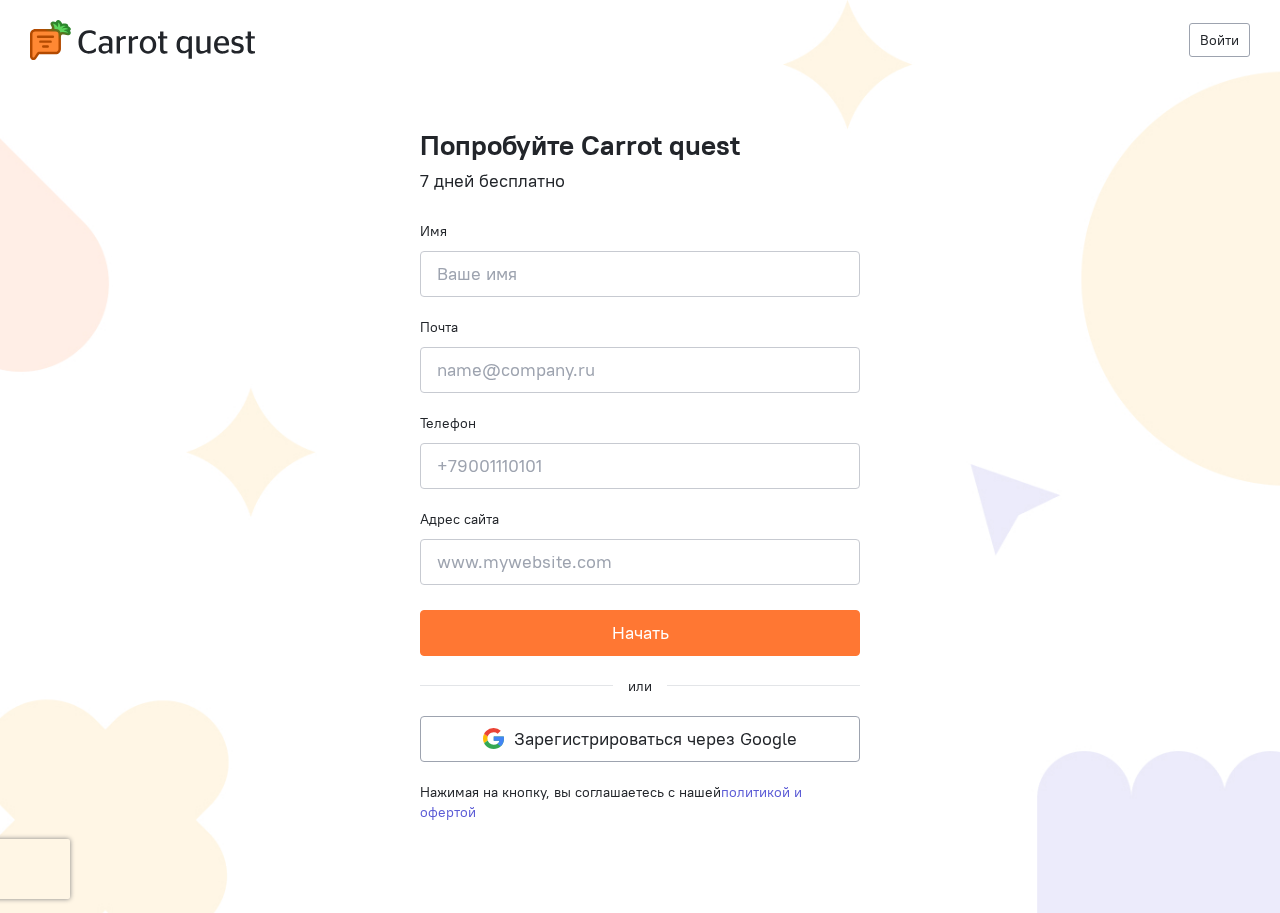 scroll, scrollTop: 0, scrollLeft: 0, axis: both 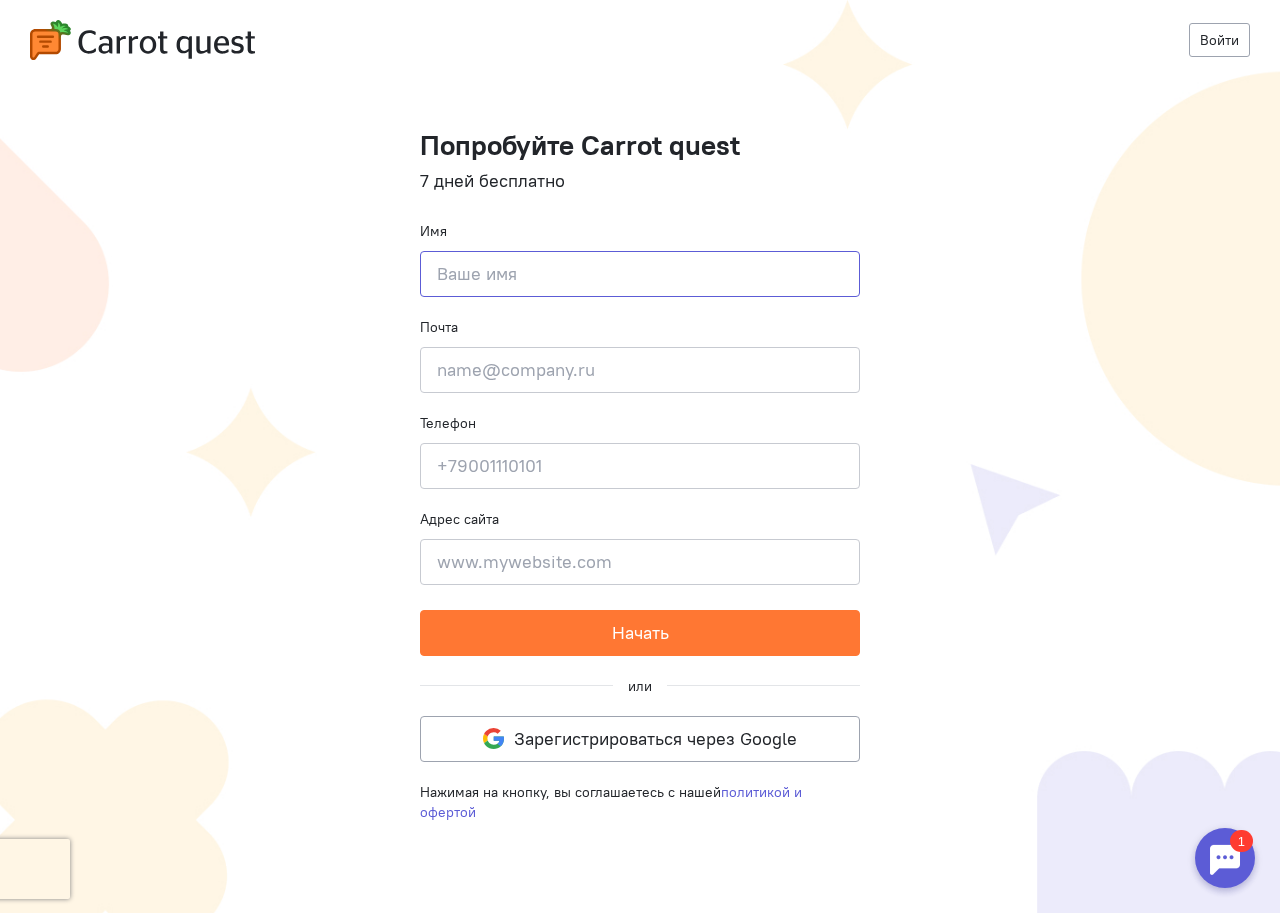 click at bounding box center (640, 274) 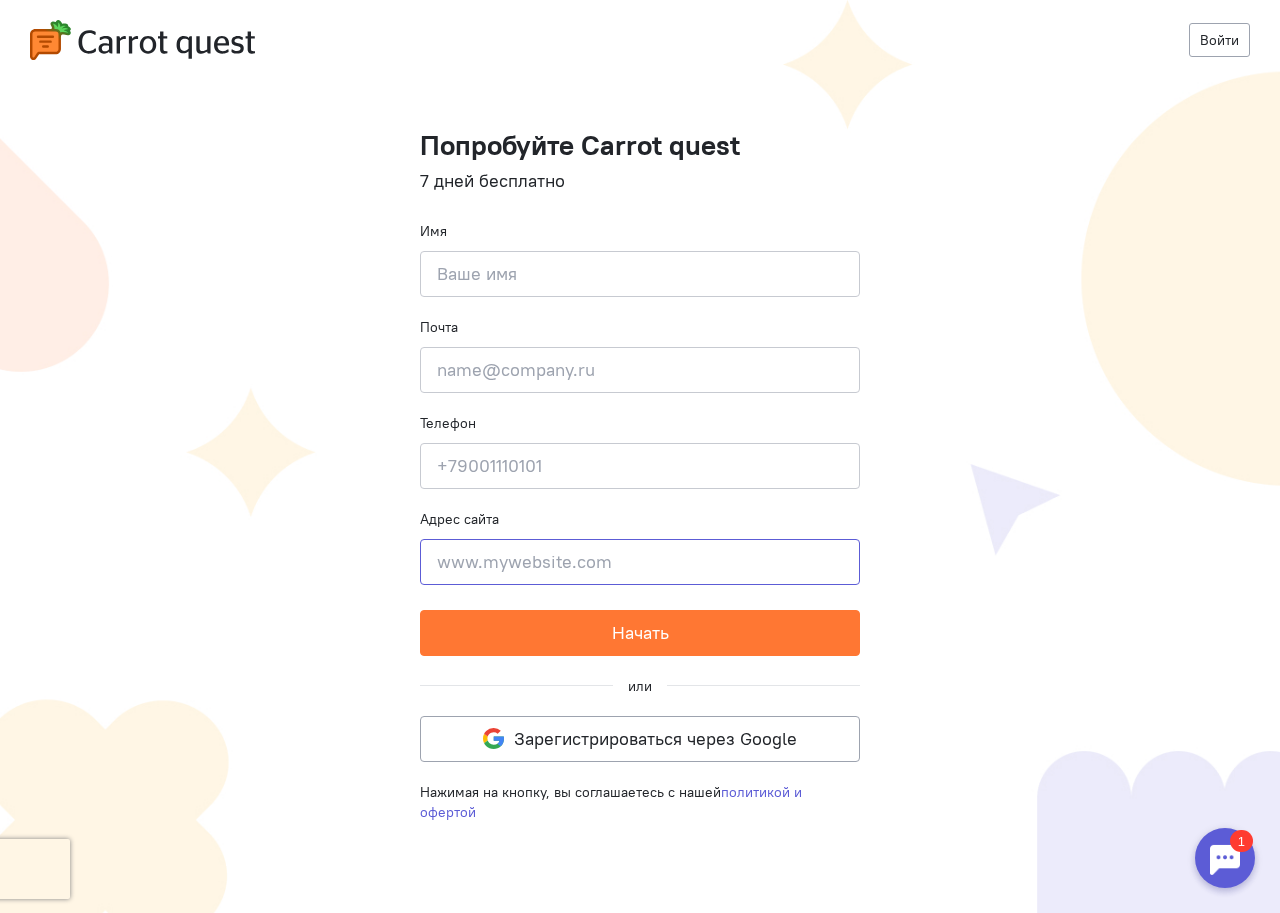 click 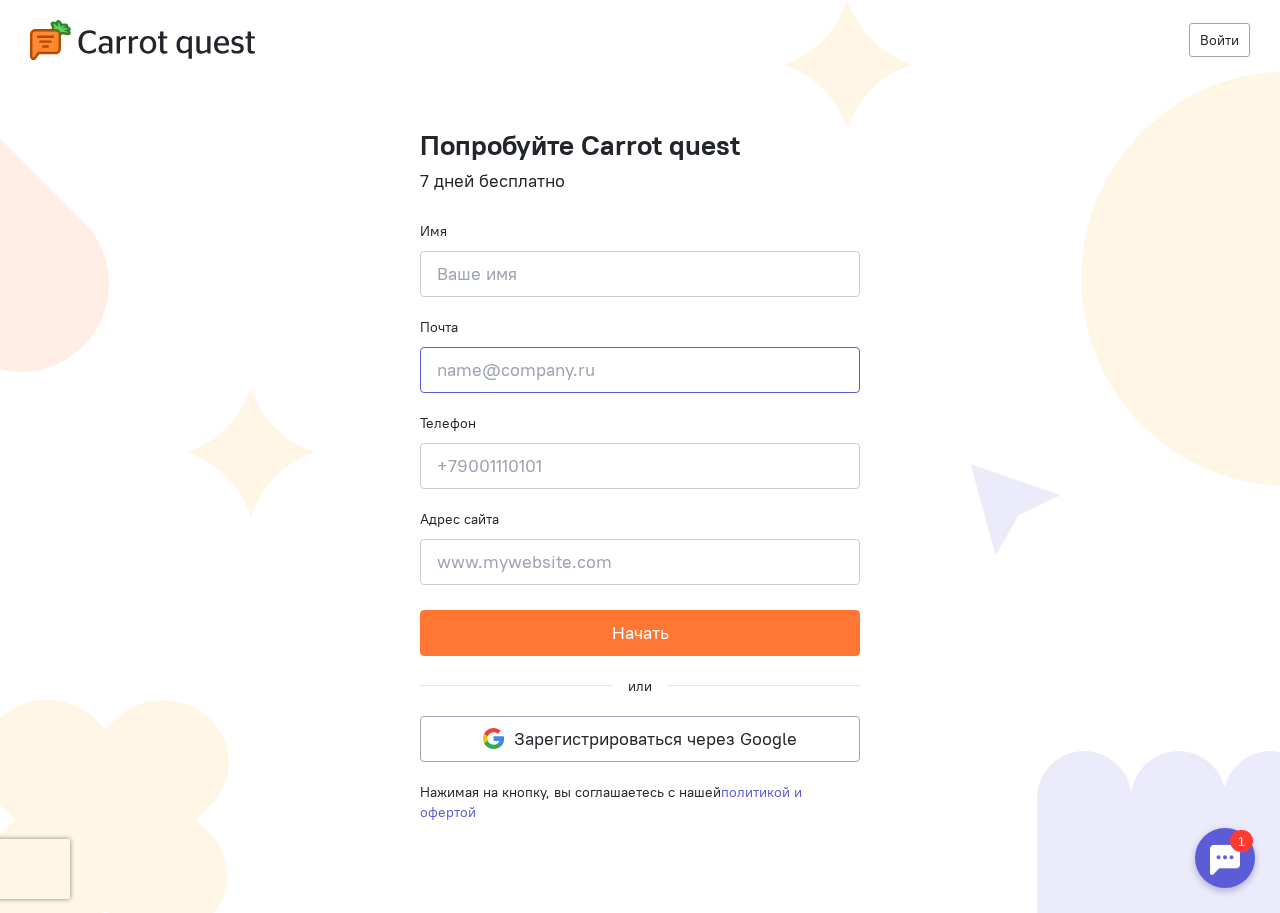 click 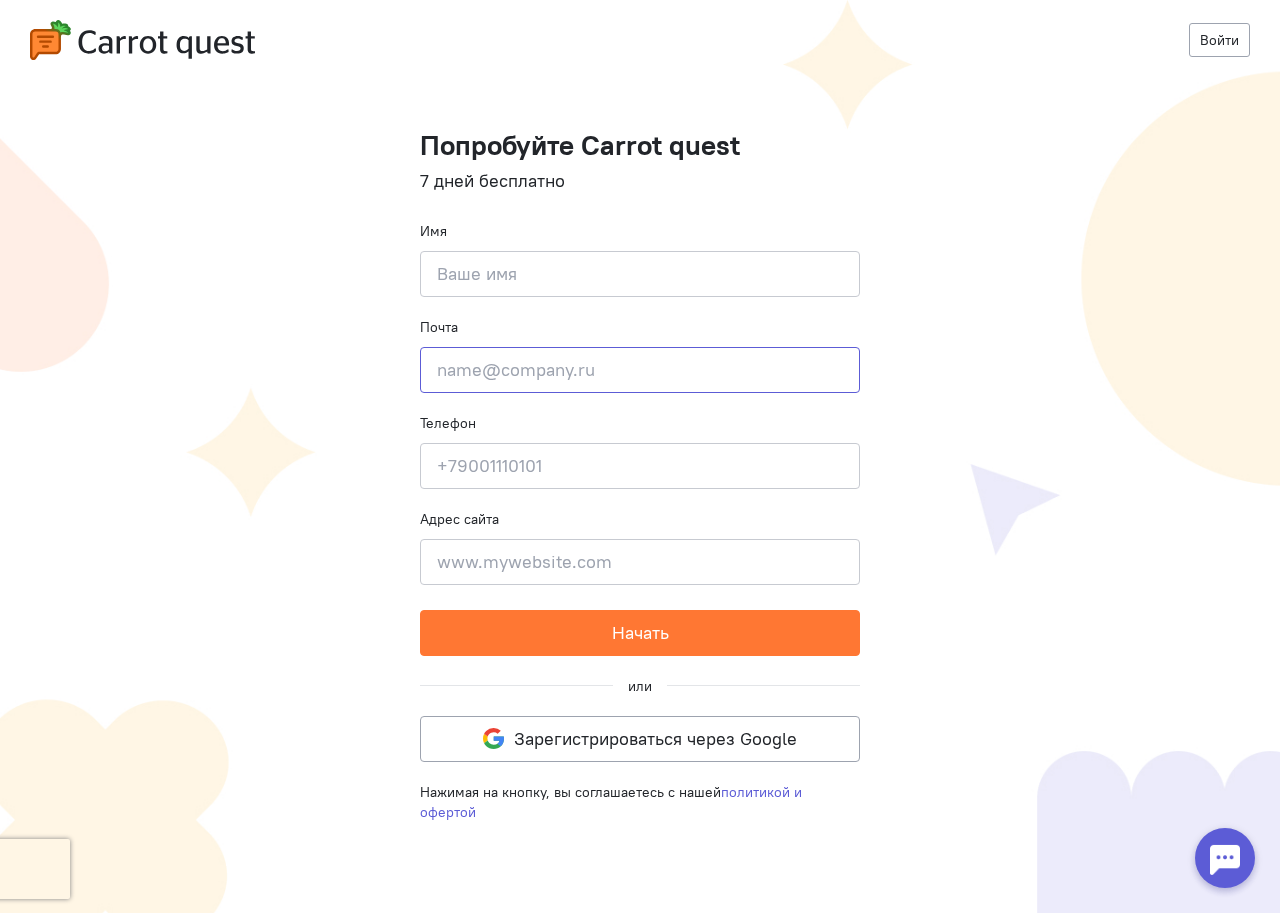 scroll, scrollTop: 0, scrollLeft: 0, axis: both 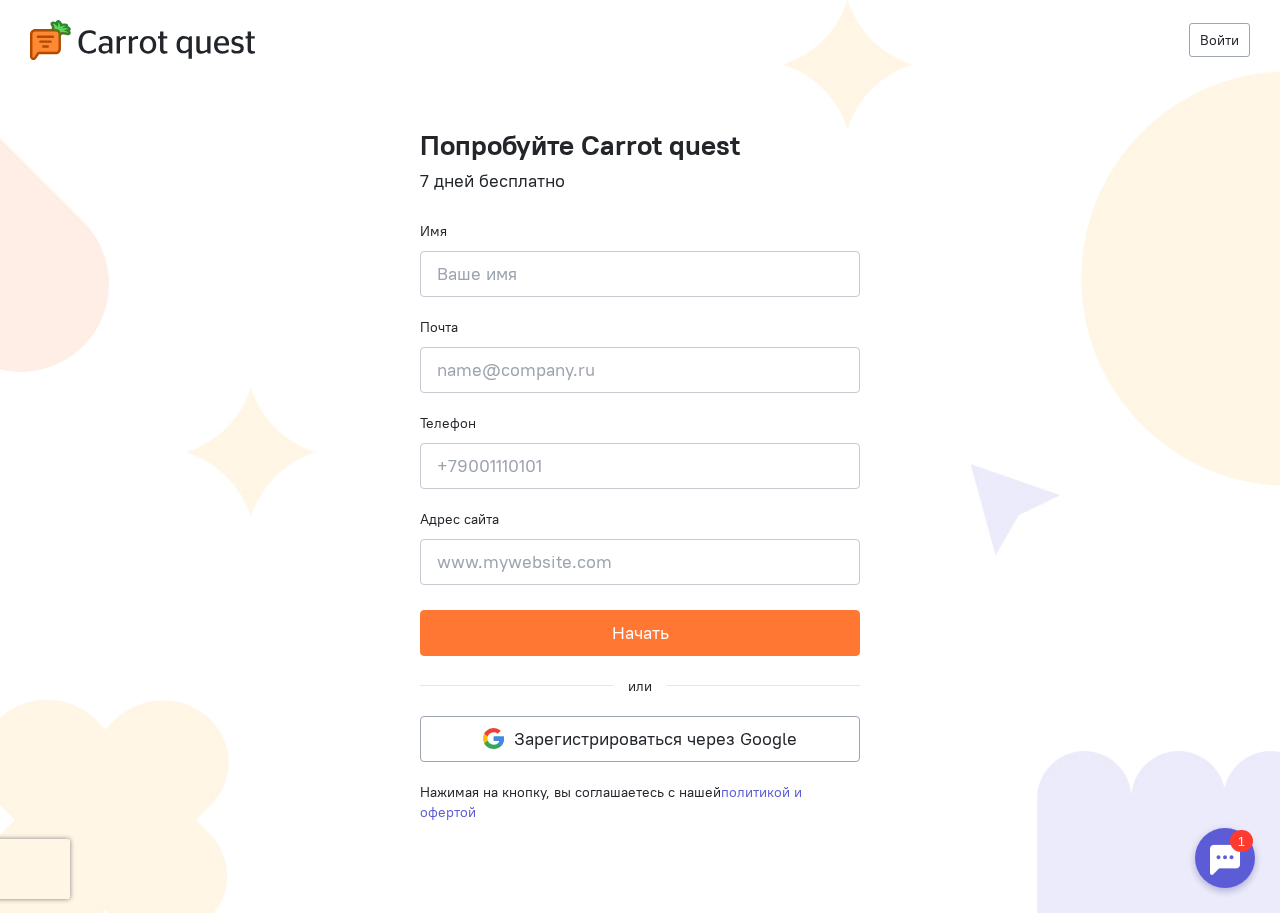 click on "Попробуйте Carrot quest
7 дней бесплатно
Имя
Введите своё имя
Почта
Введите почту
Телефон
Введите свой телефон
Адрес сайта
Введите адрес сайта
Начать" at bounding box center (640, 393) 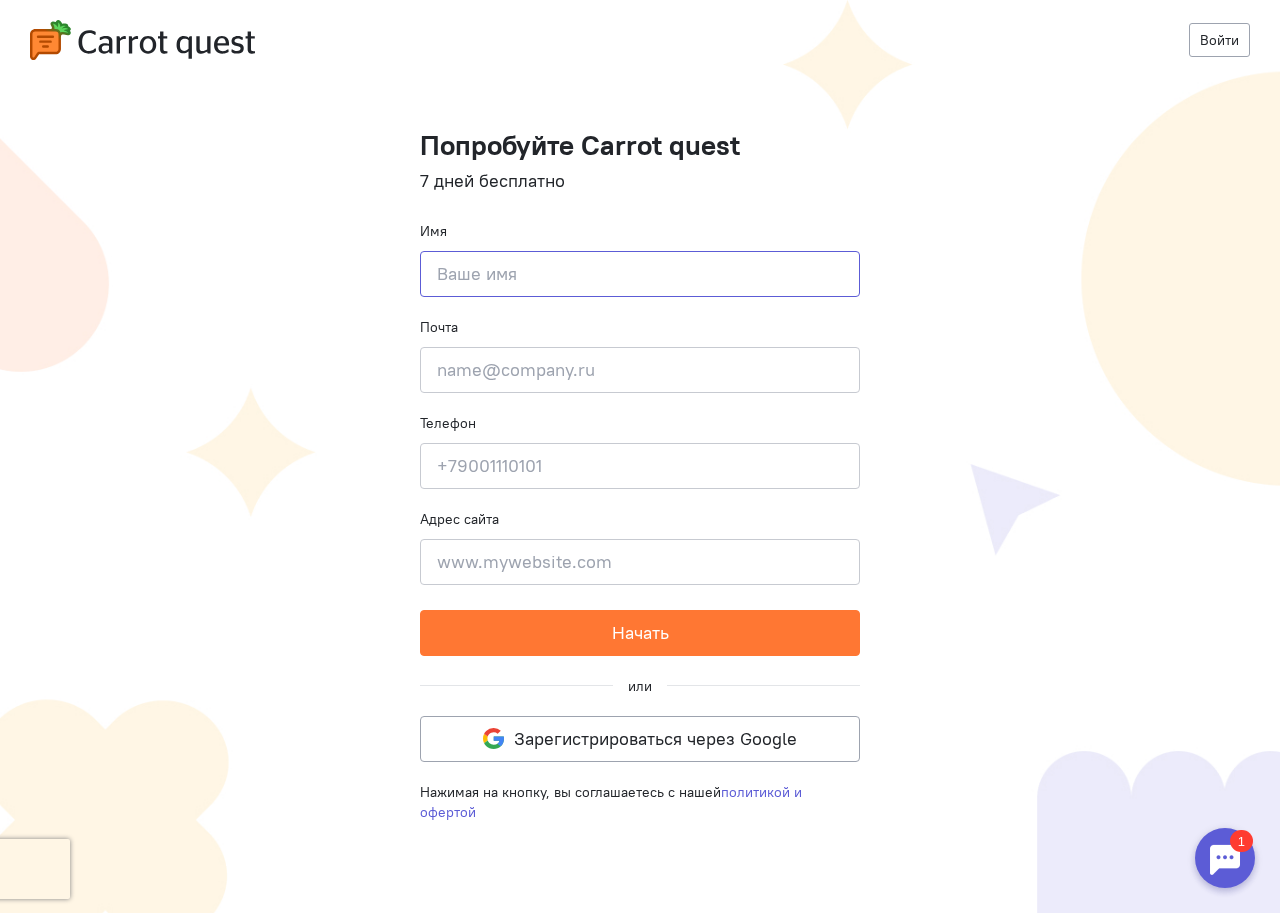 click at bounding box center (640, 274) 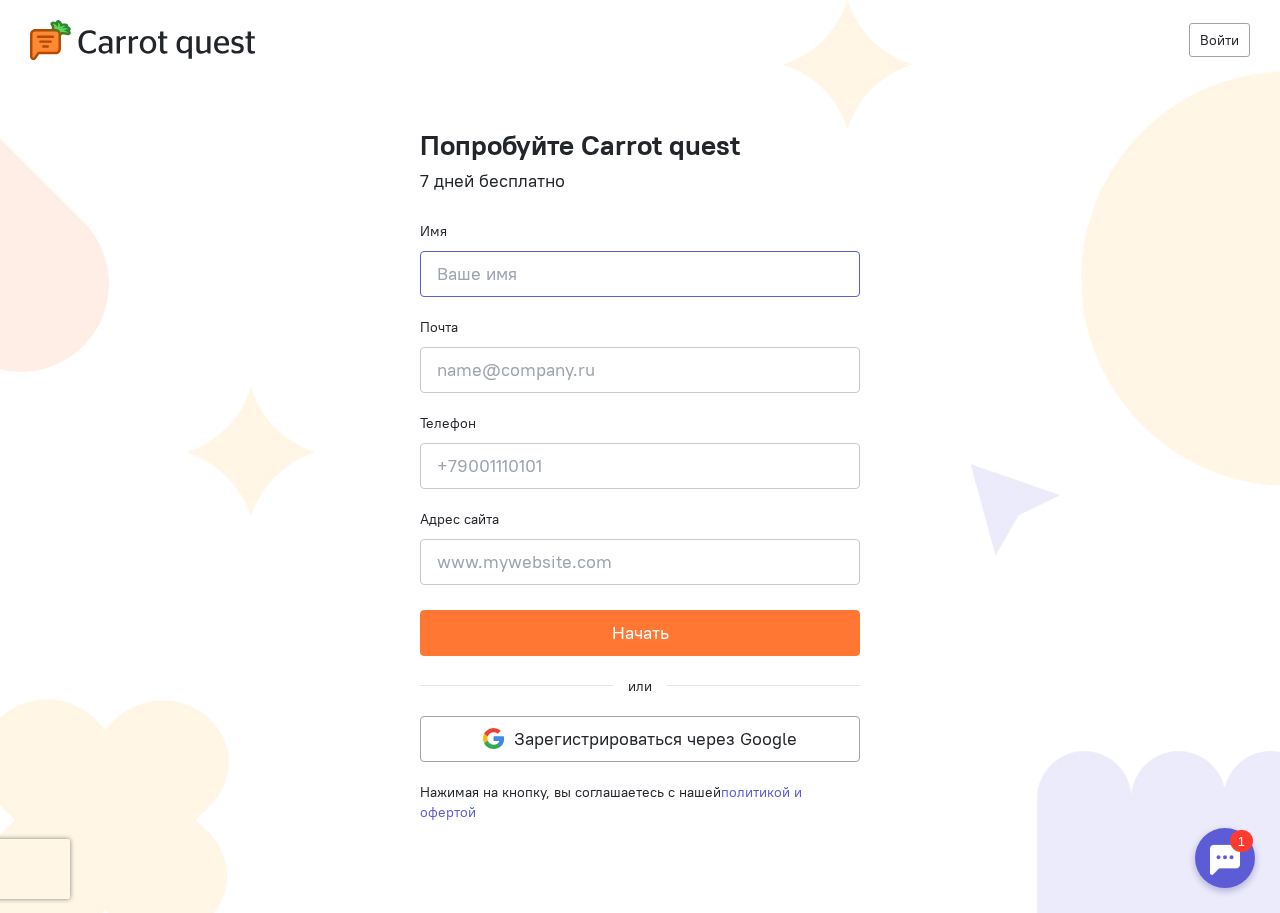 click at bounding box center (640, 274) 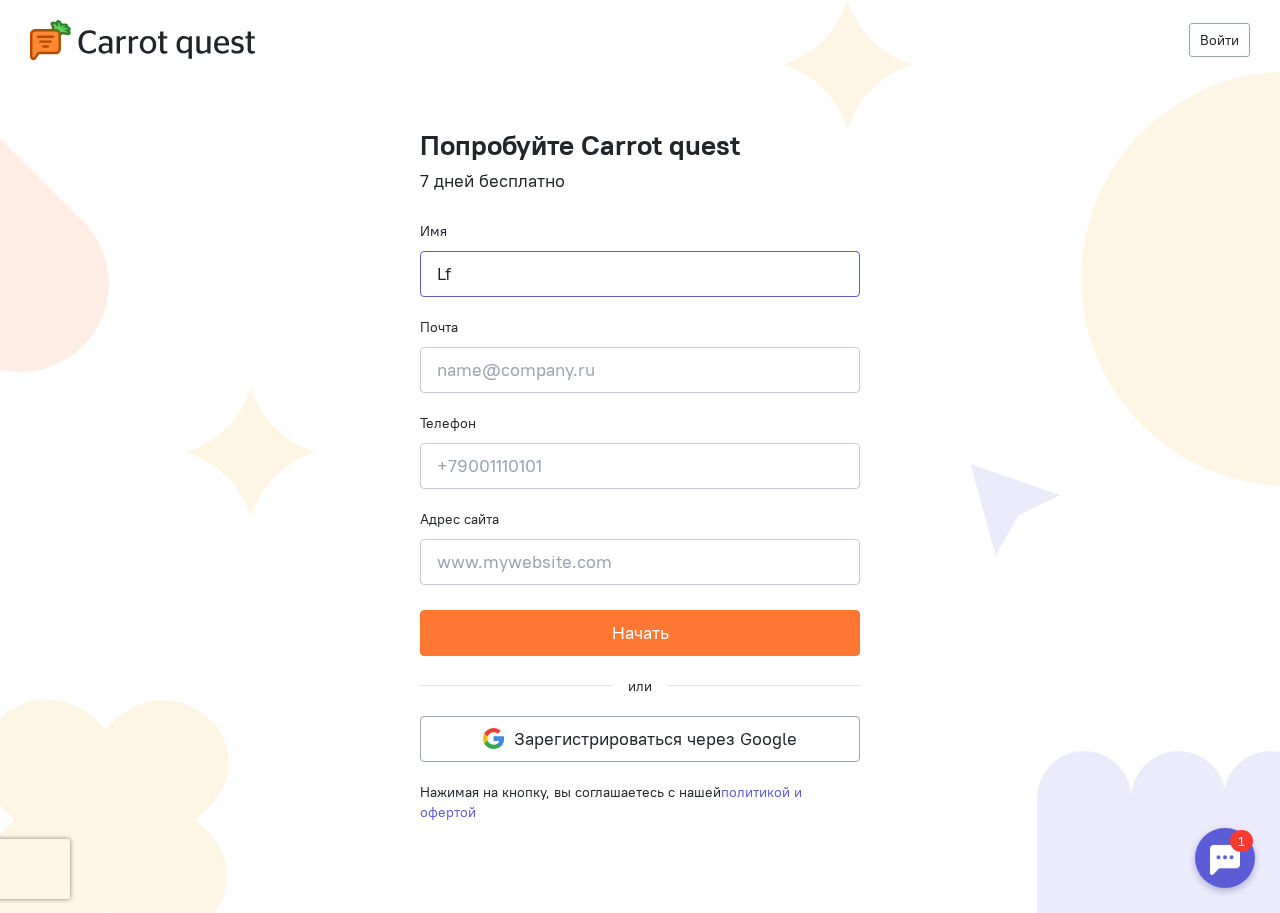 type on "L" 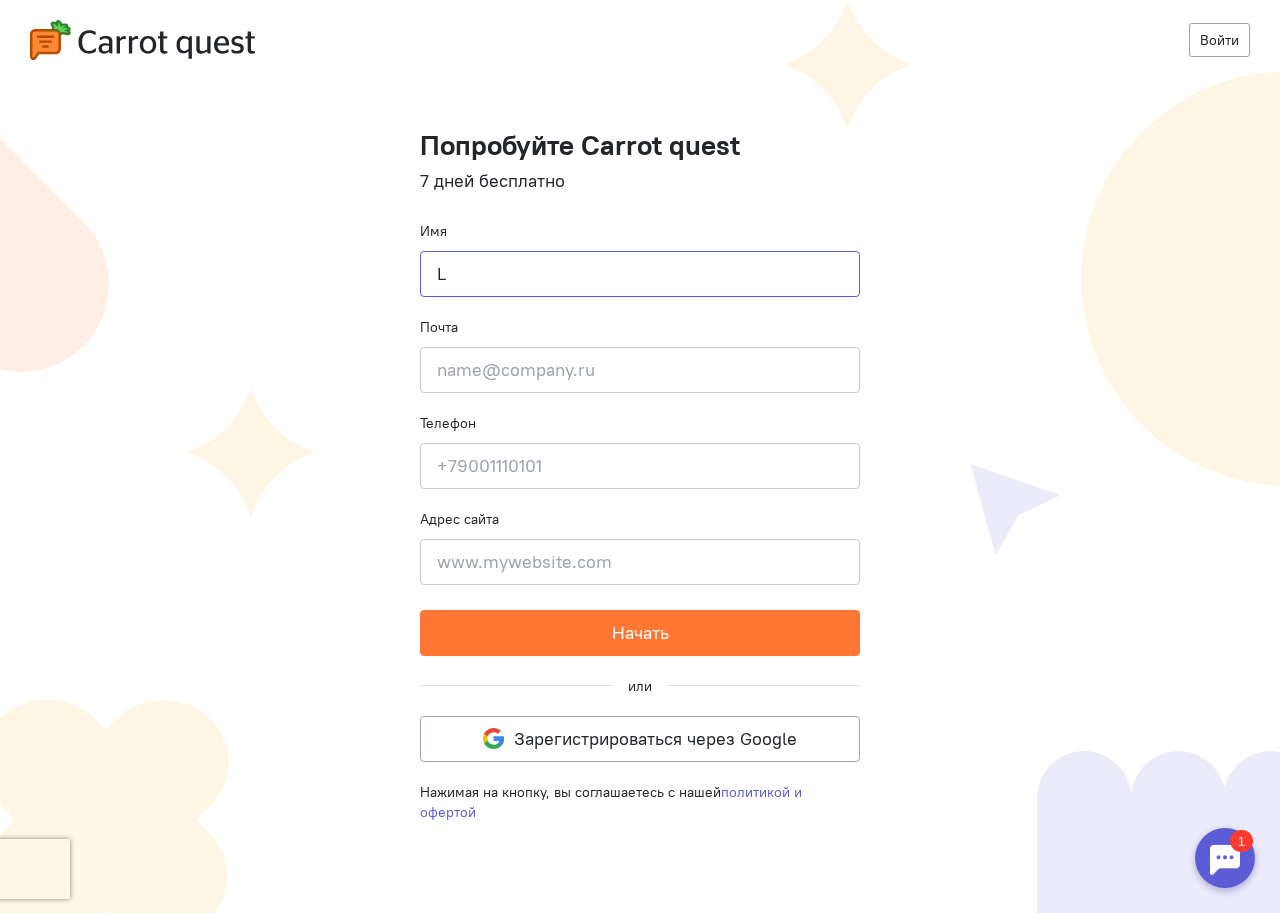 type 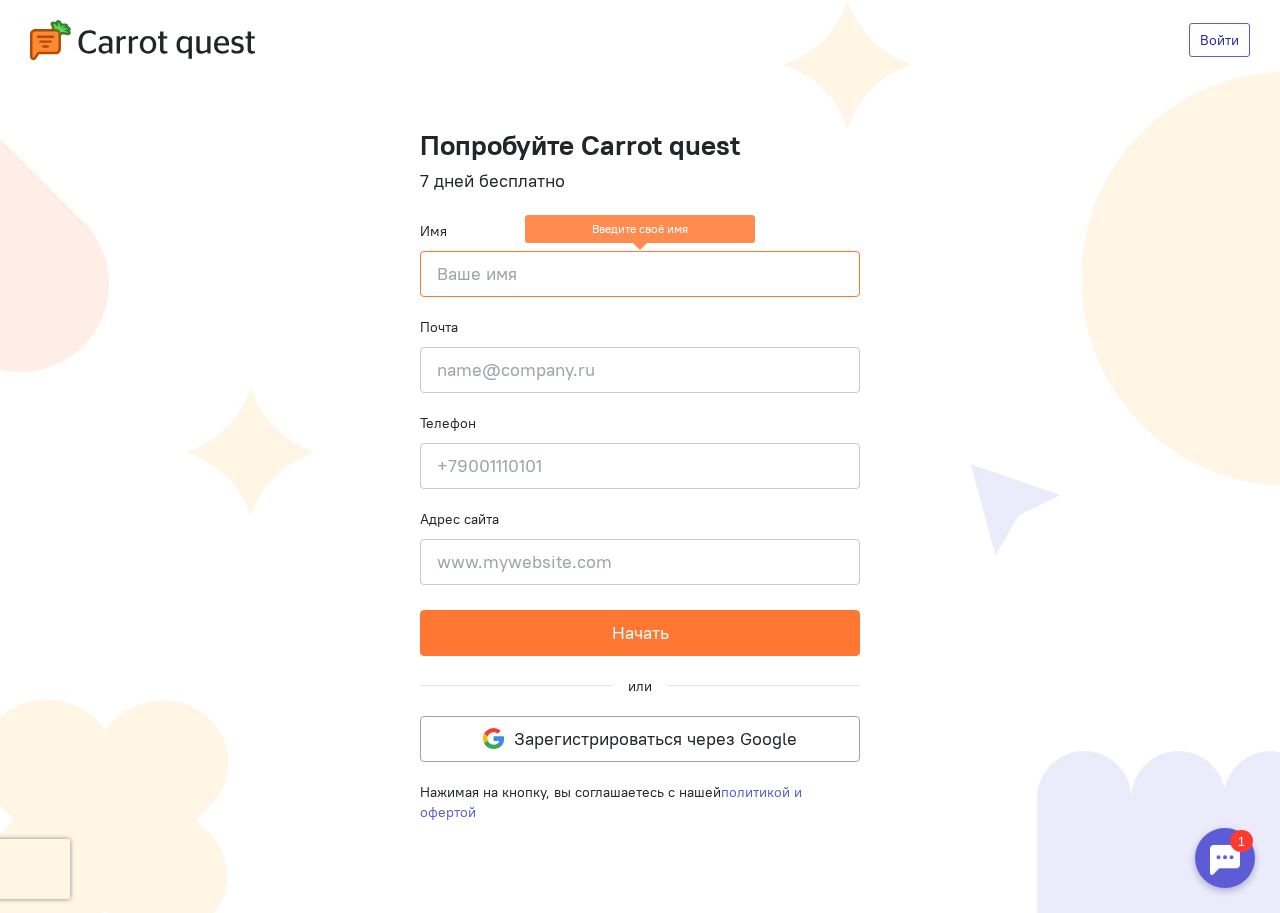 click on "Войти" at bounding box center (1219, 40) 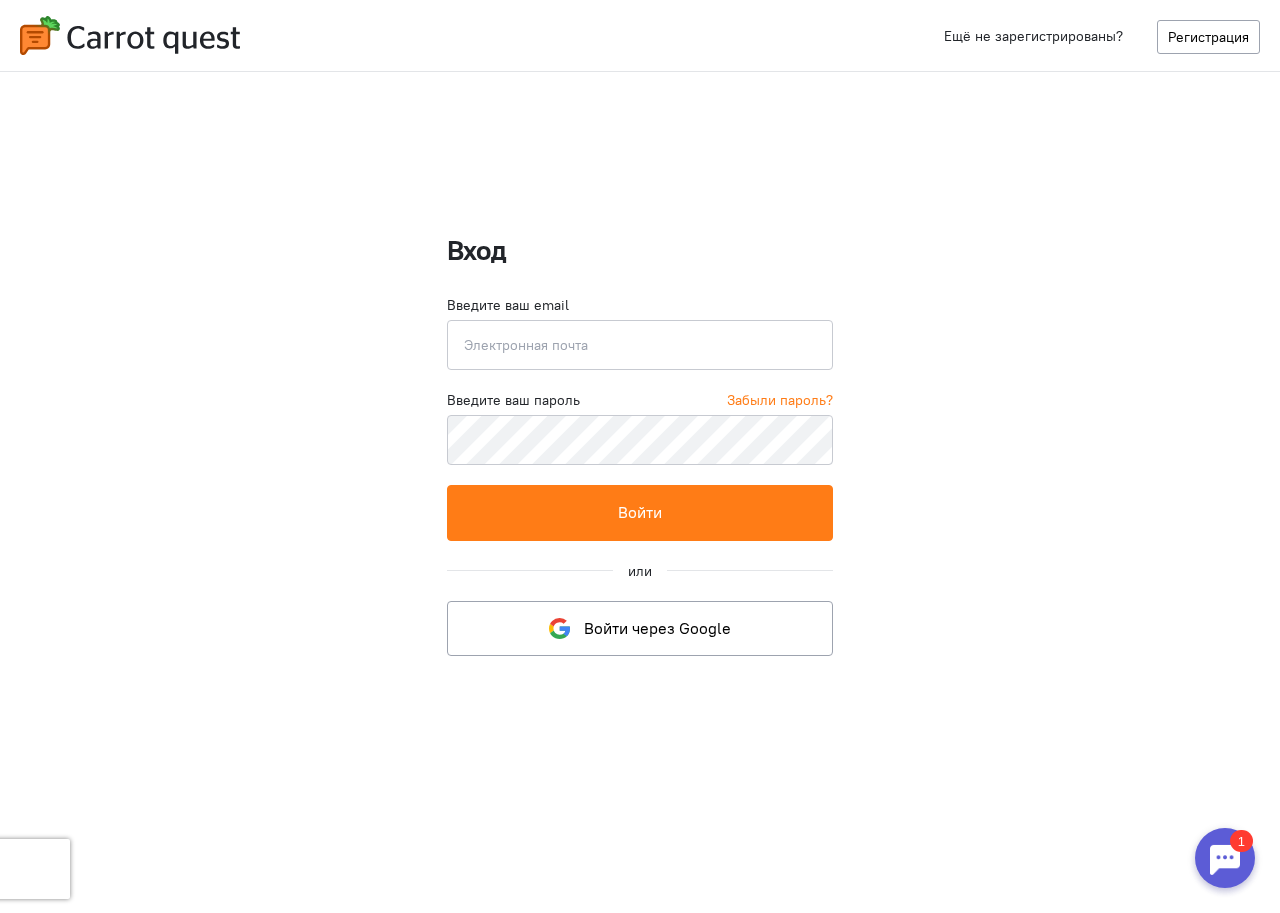 click at bounding box center [640, 345] 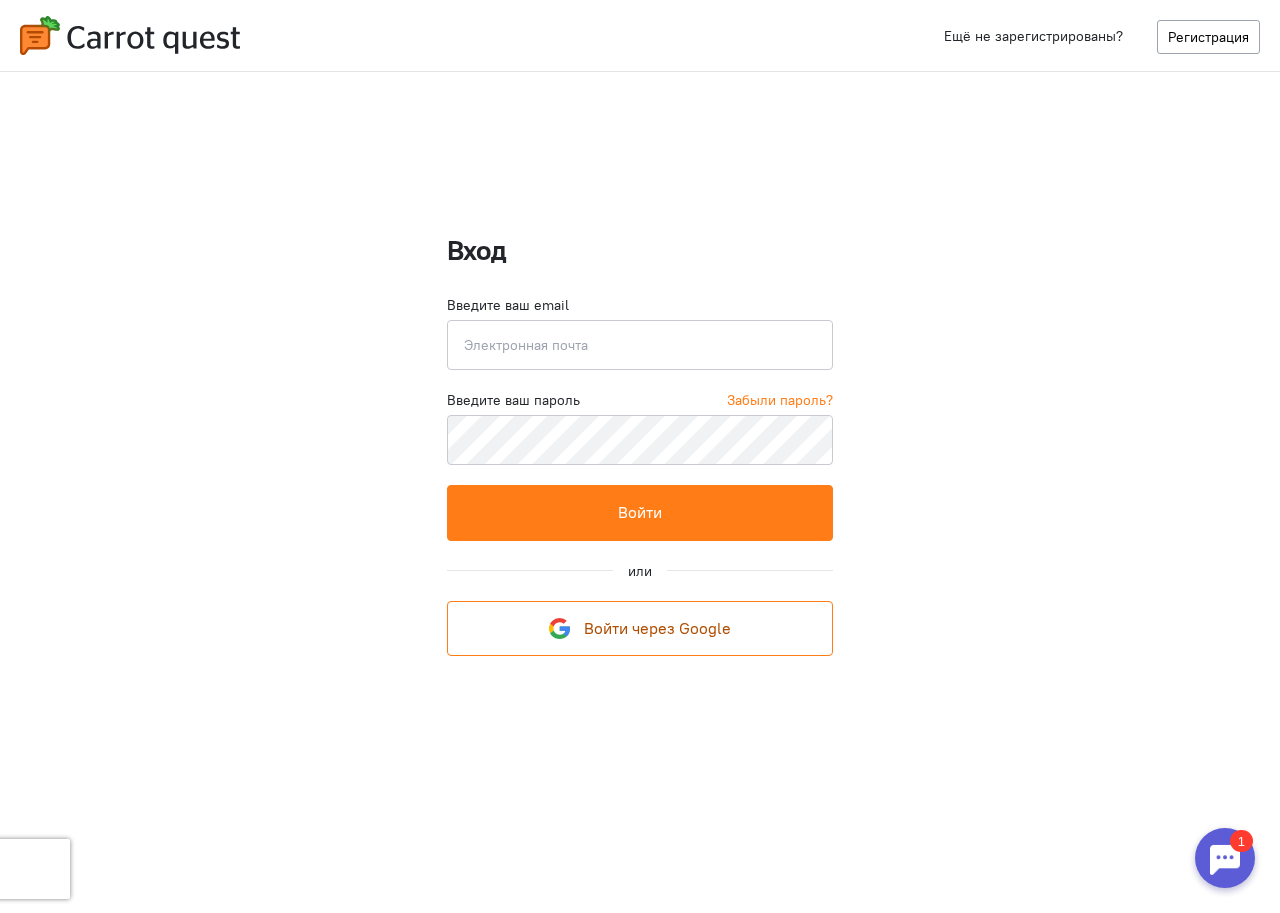 click on "Войти через Google" at bounding box center (657, 628) 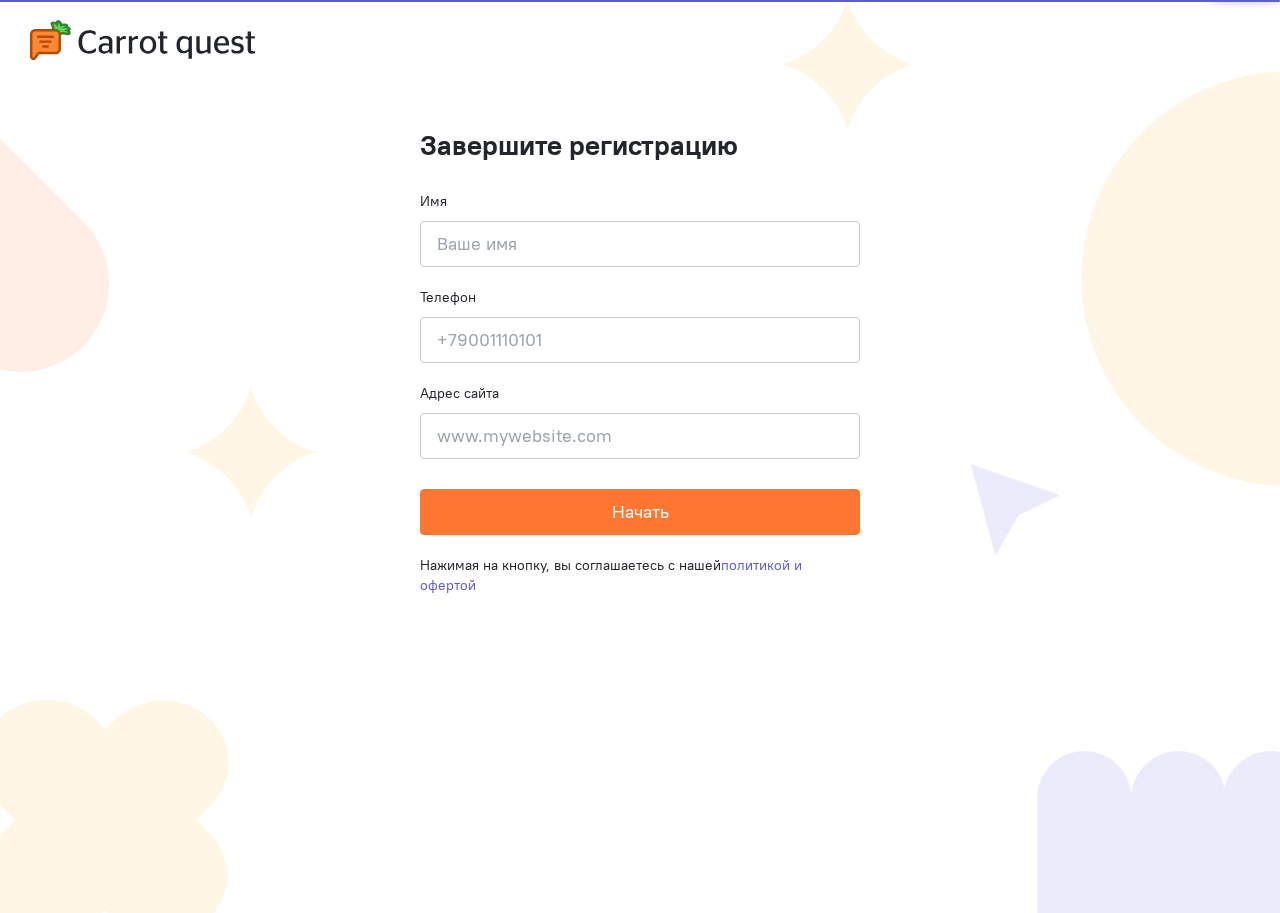scroll, scrollTop: 0, scrollLeft: 0, axis: both 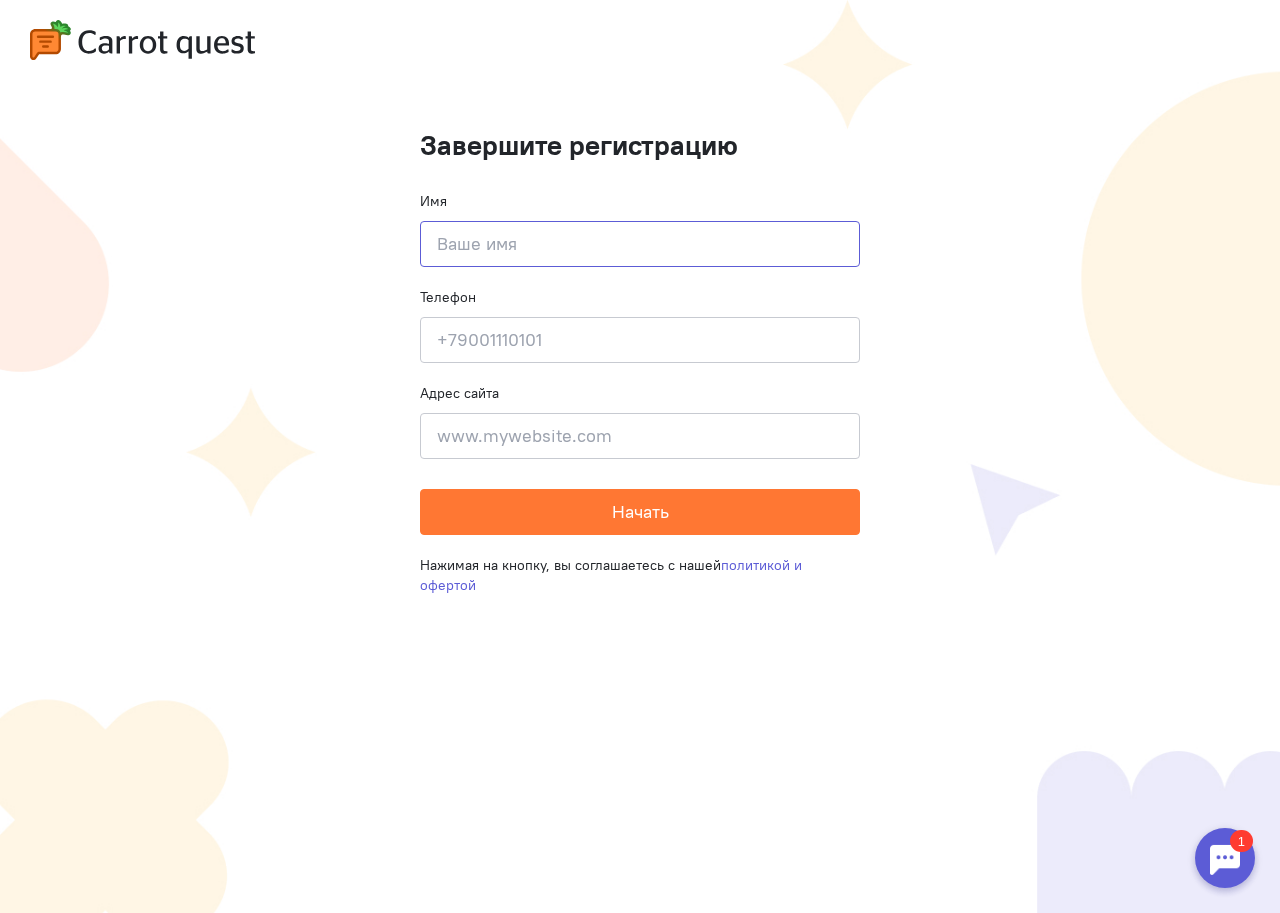 click at bounding box center [640, 244] 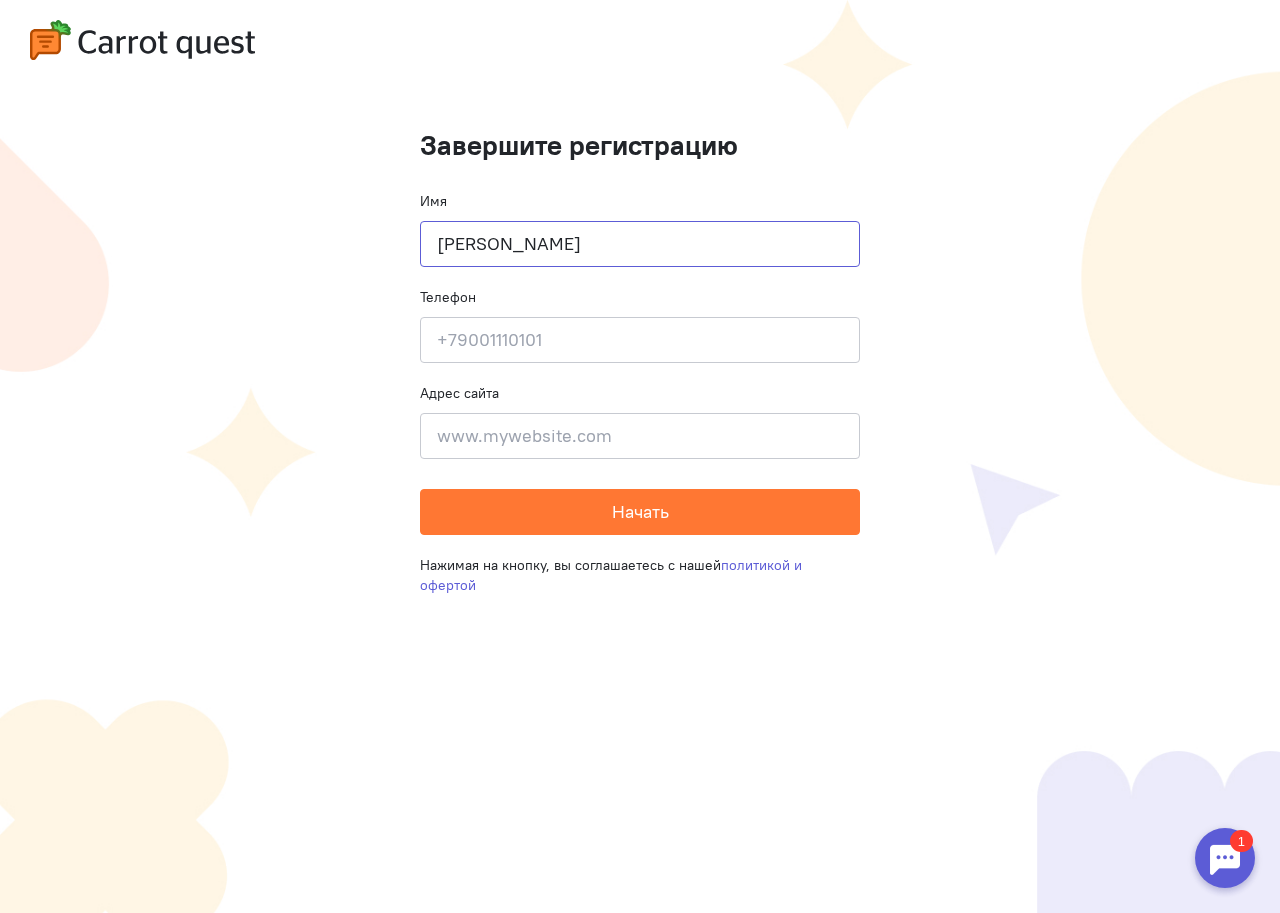 type on "[PERSON_NAME]" 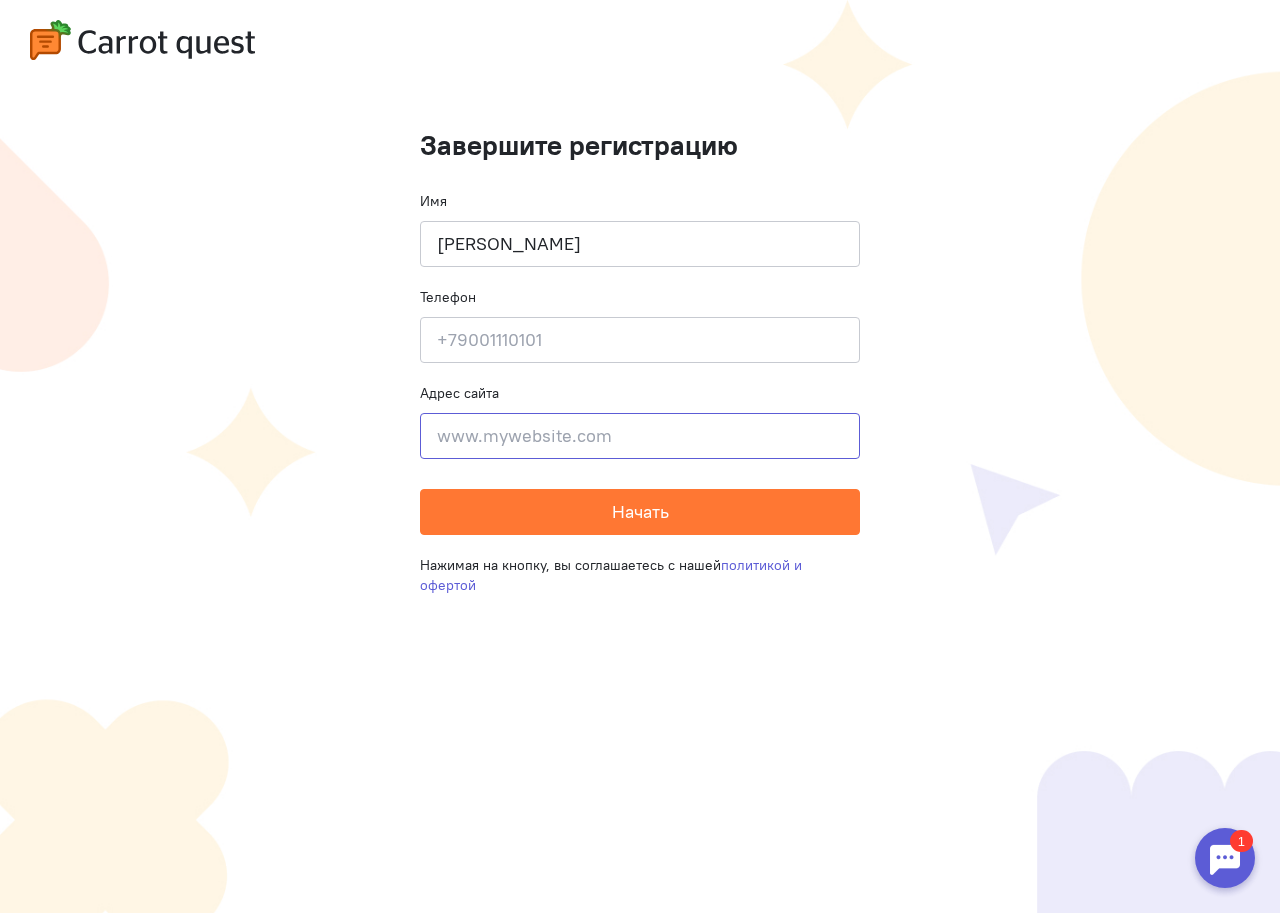 click 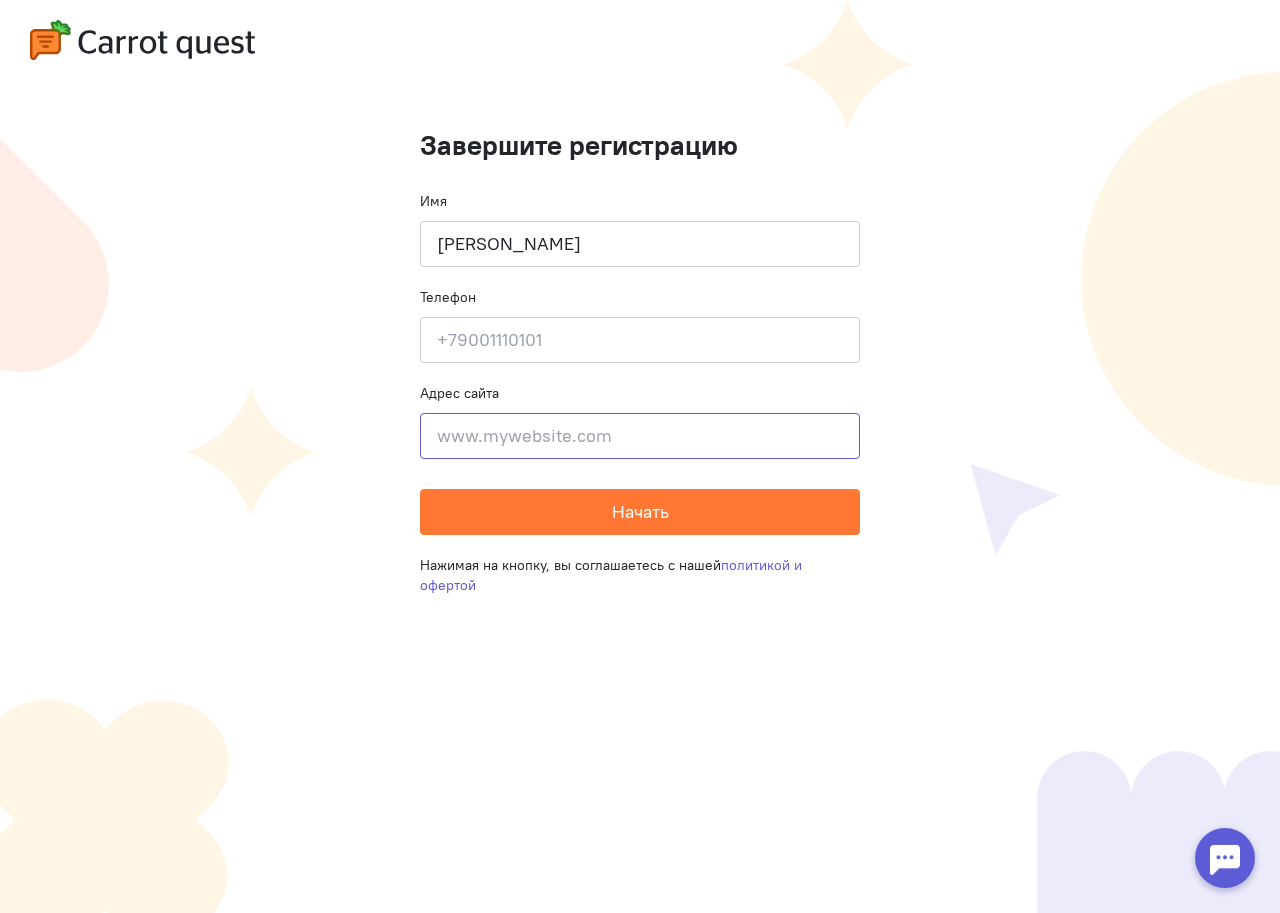paste on "[URL][DOMAIN_NAME]" 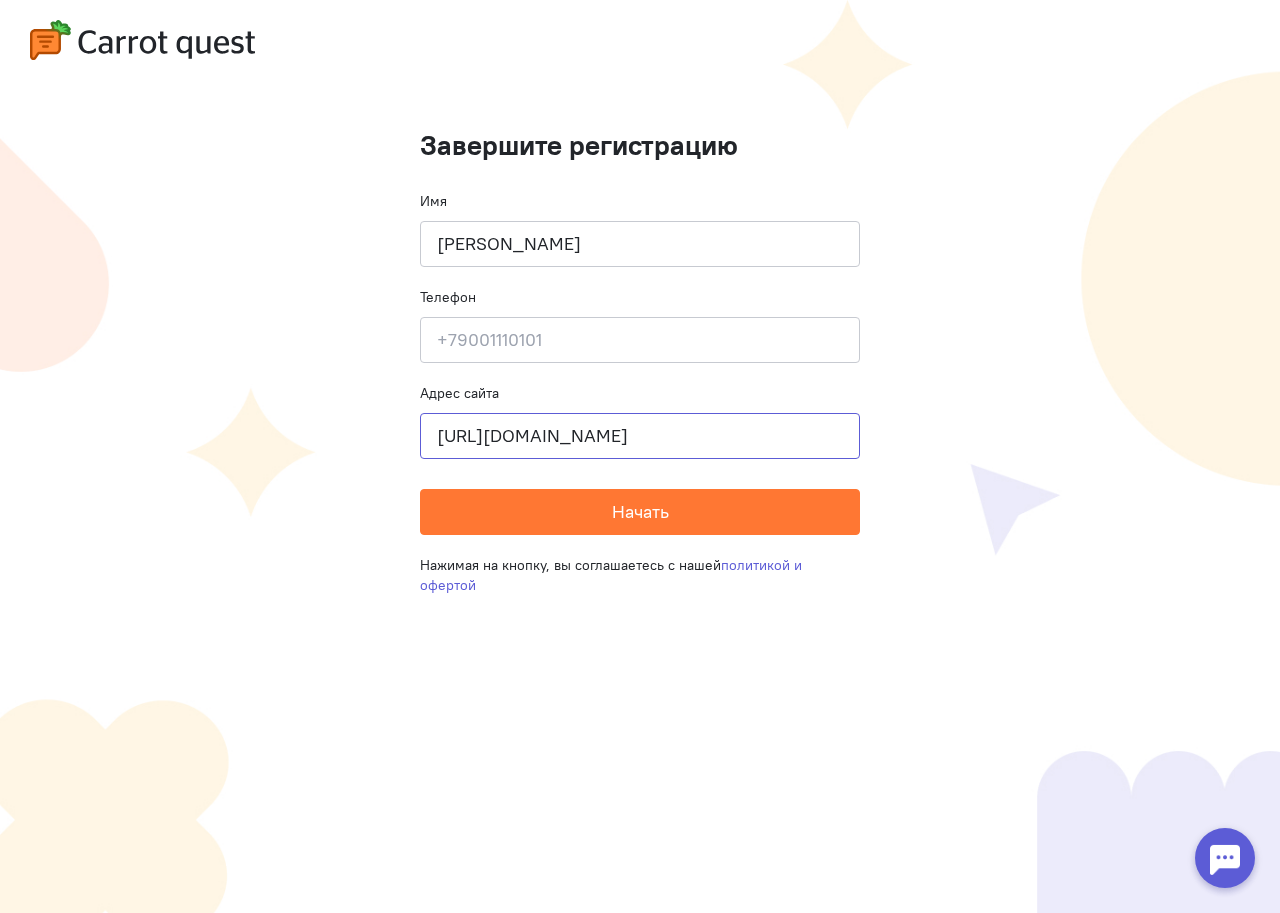 type on "[URL][DOMAIN_NAME]" 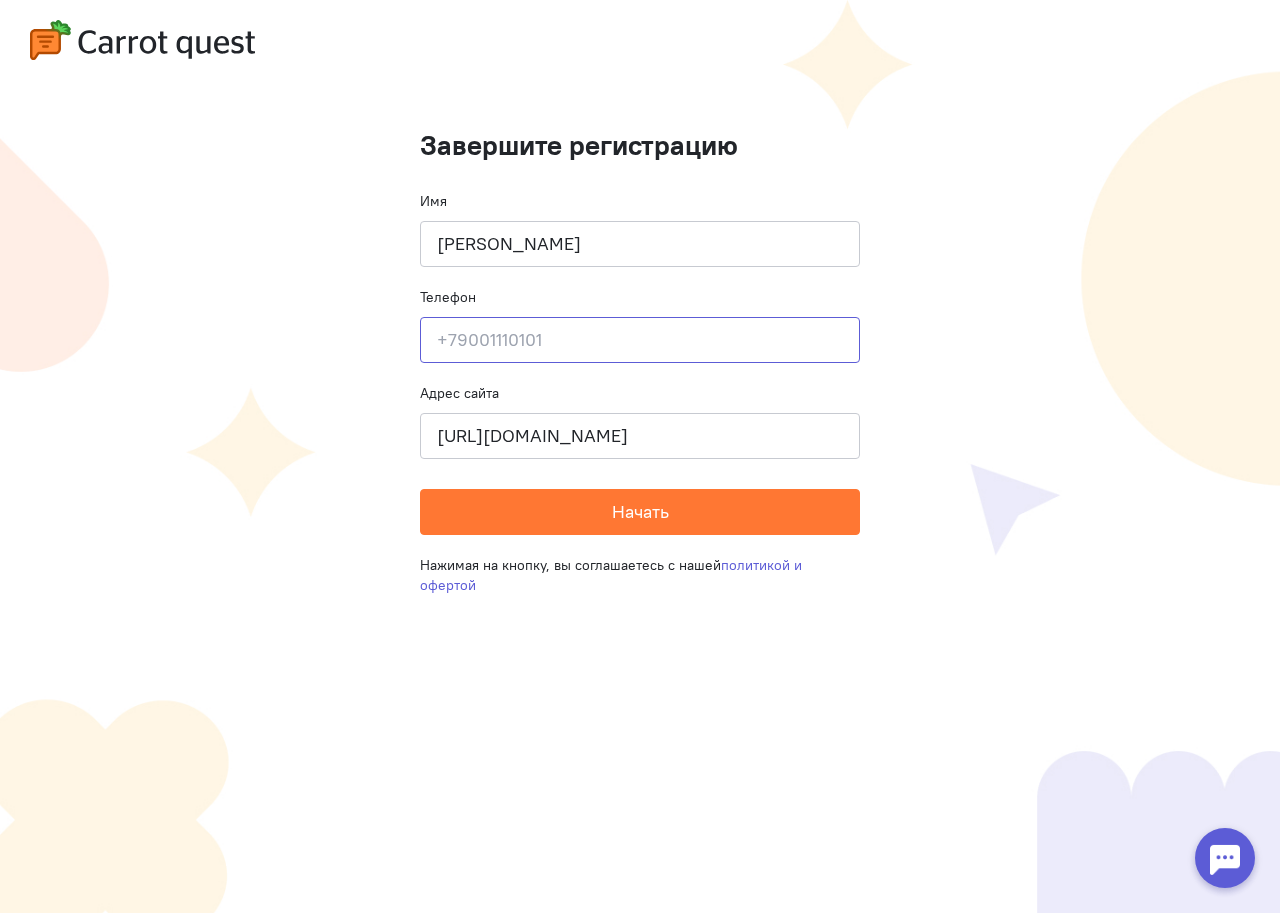 click 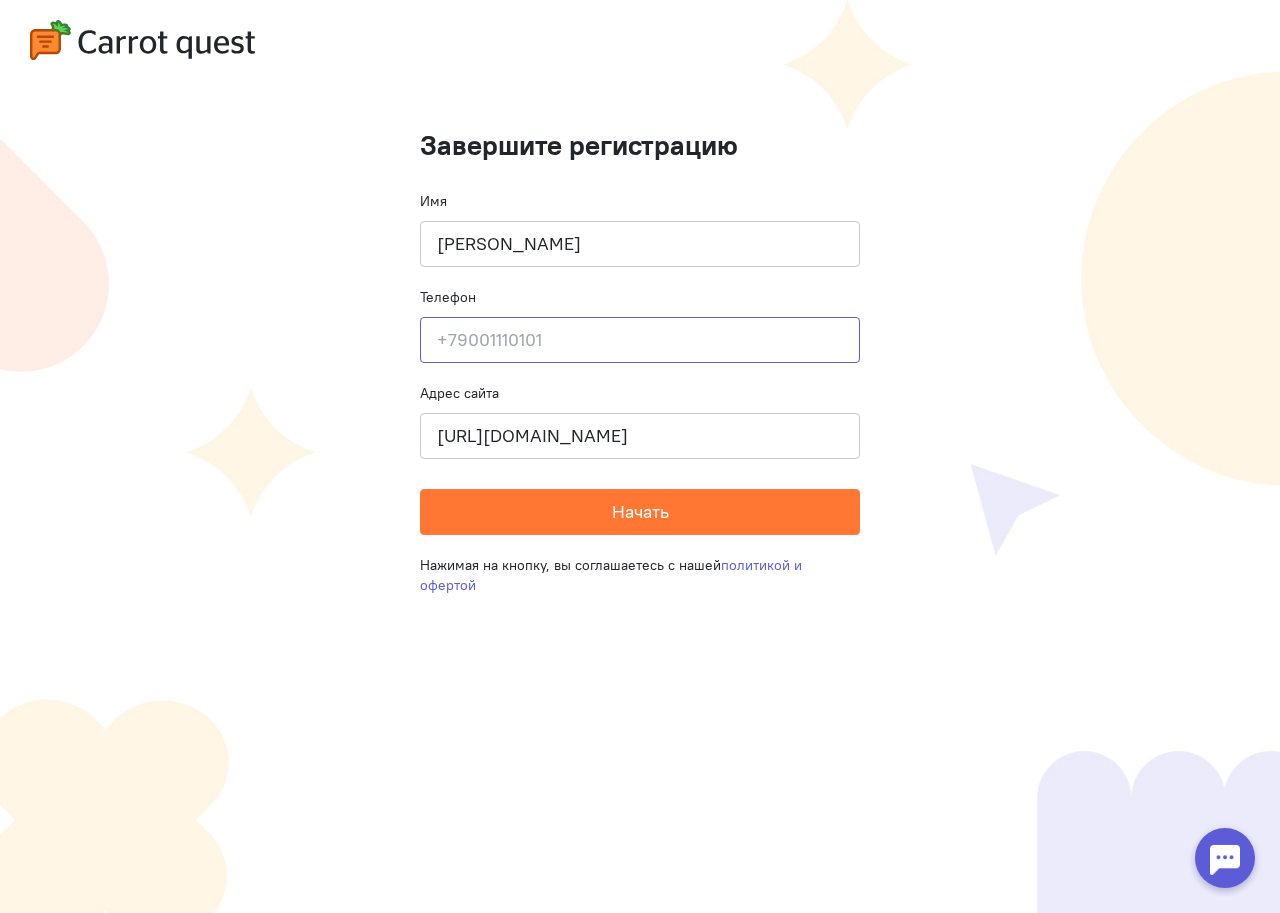 type on "89991372703" 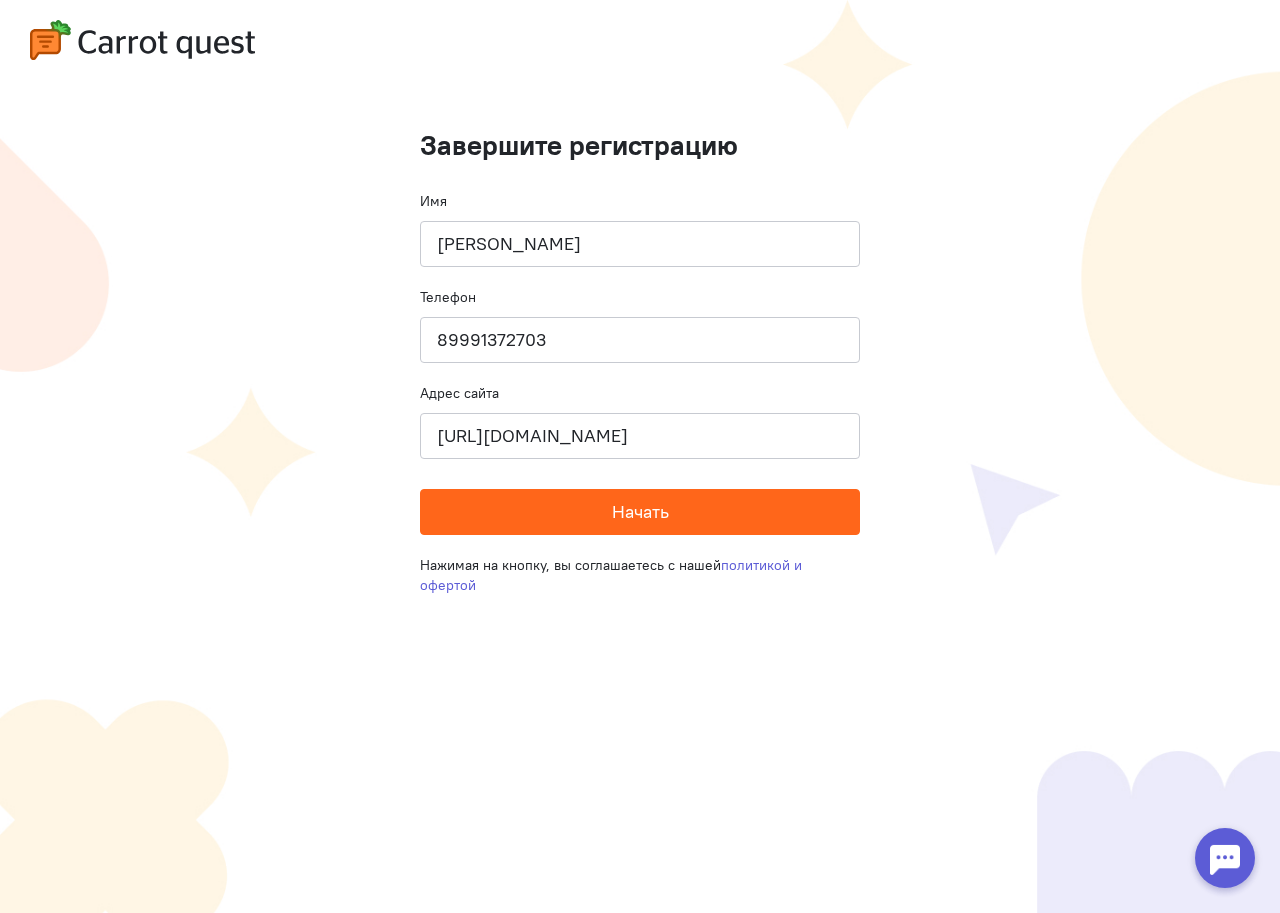 click on "Начать" at bounding box center [640, 512] 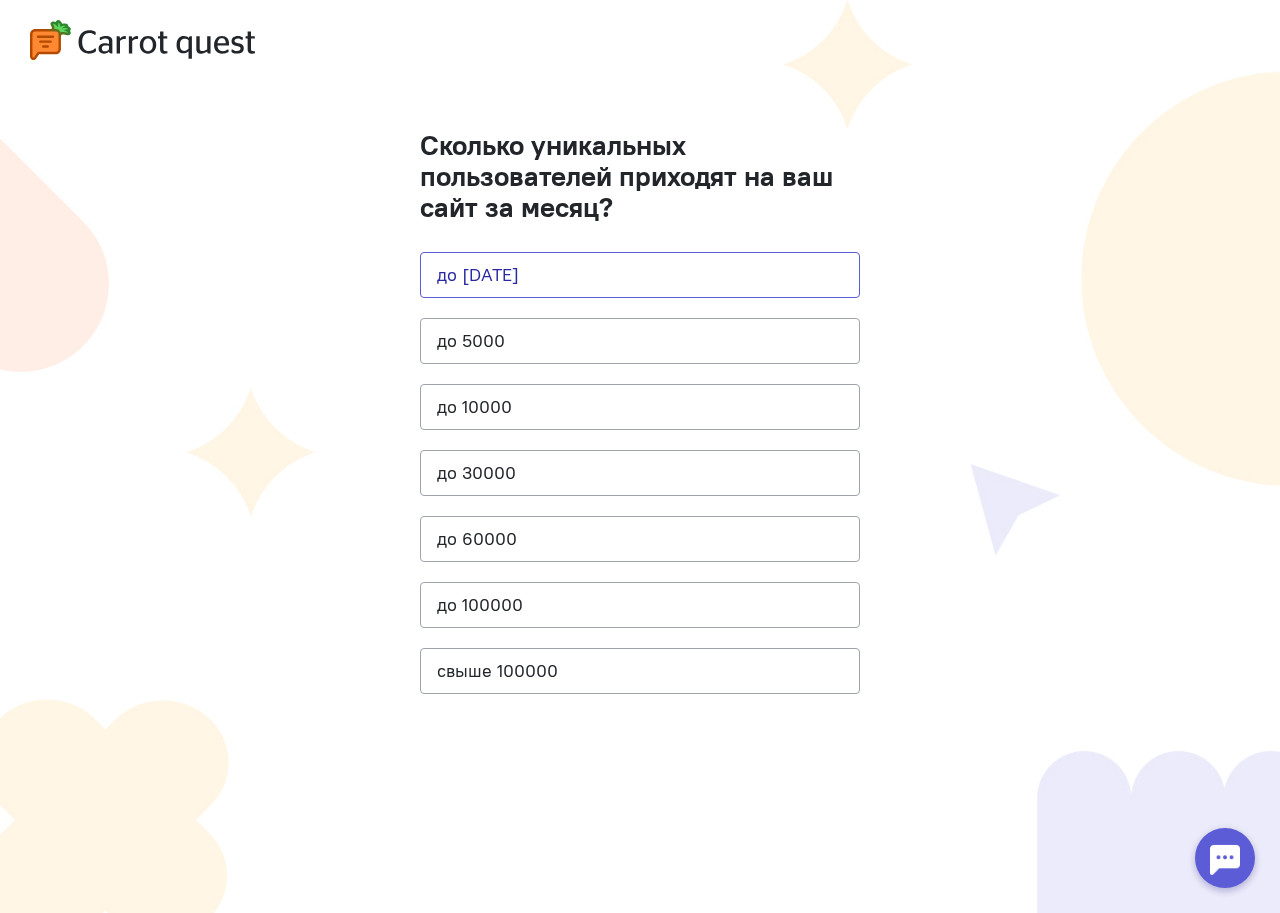 click on "до [DATE]" at bounding box center [640, 275] 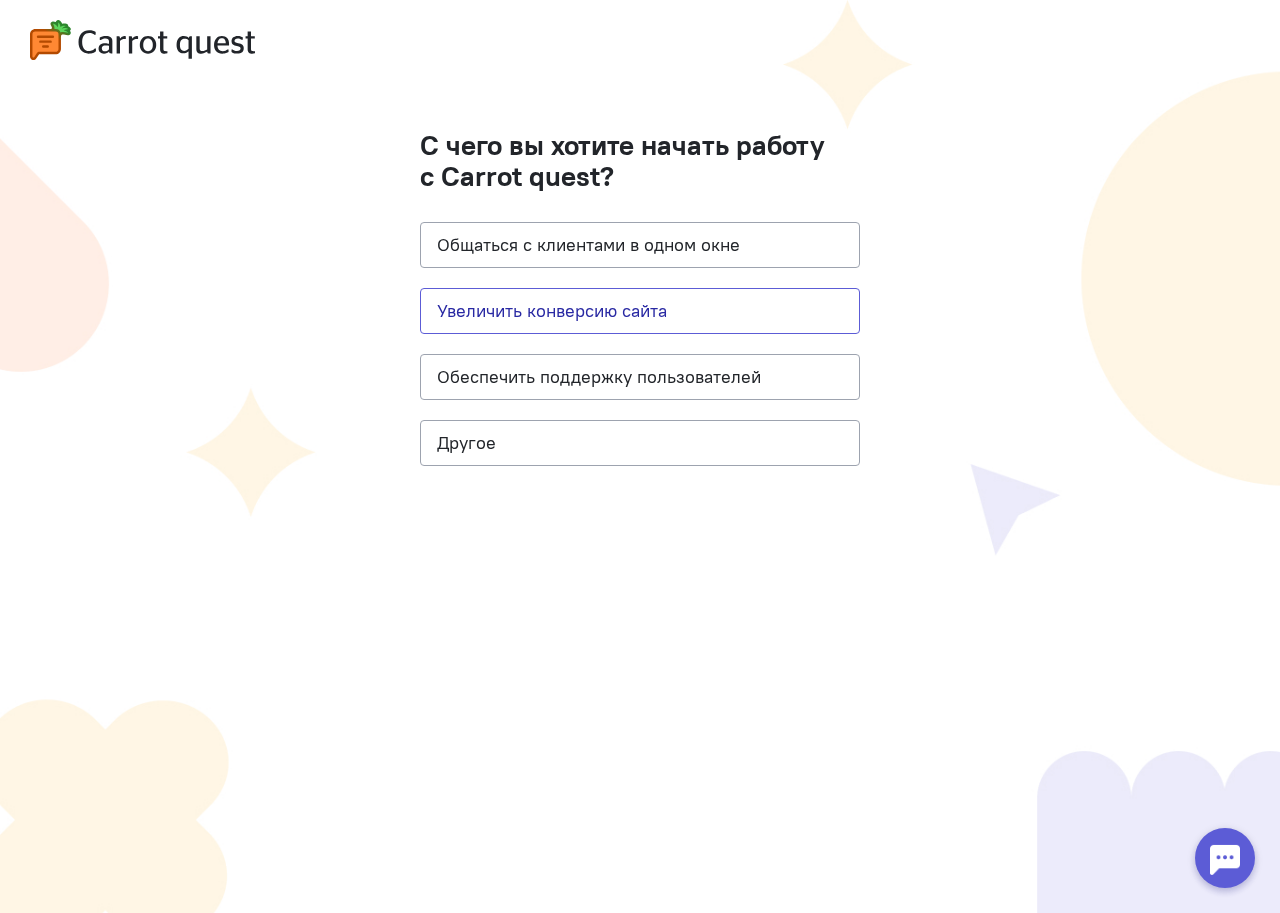 click on "Увеличить конверсию сайта" at bounding box center (640, 311) 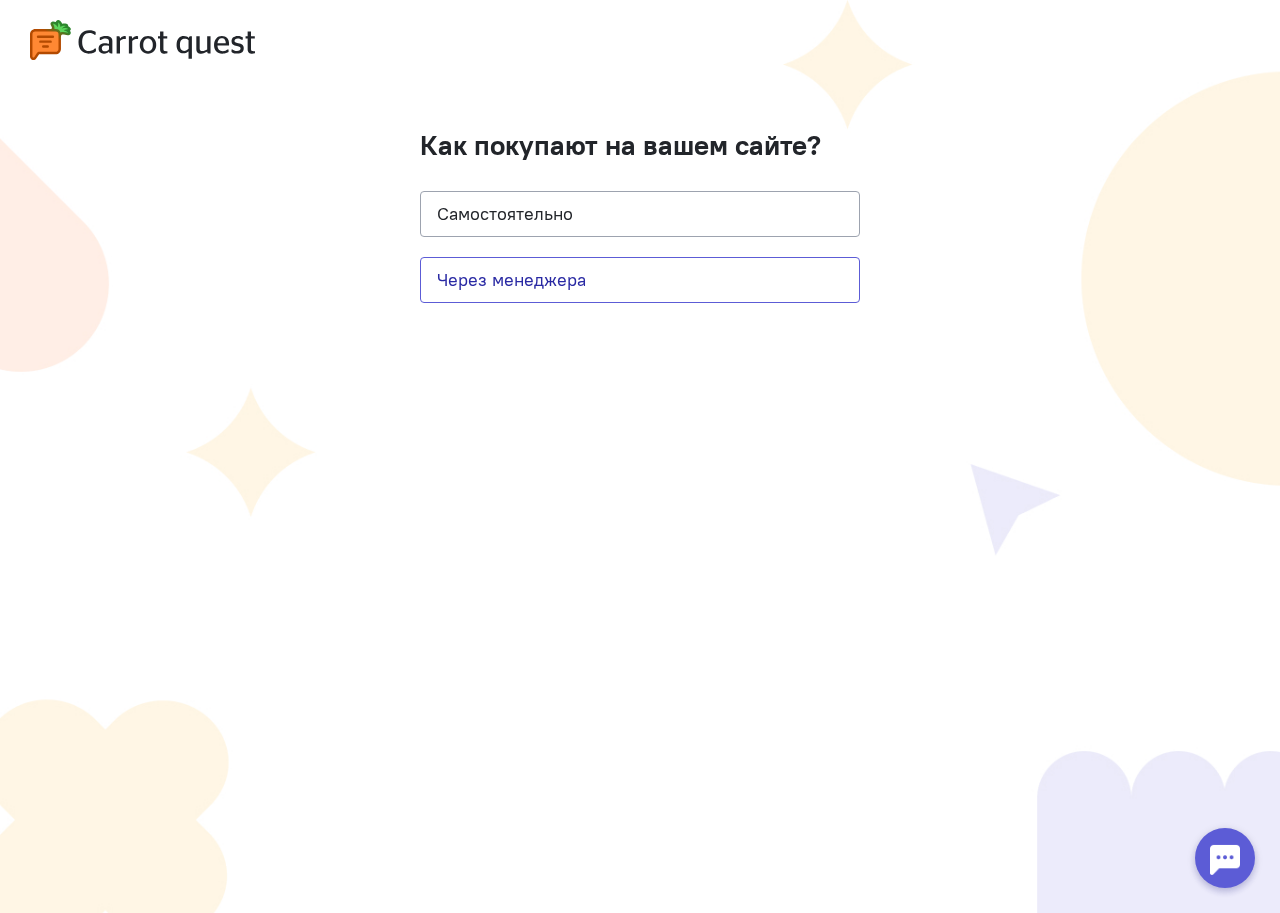 click on "Через менеджера" at bounding box center [640, 280] 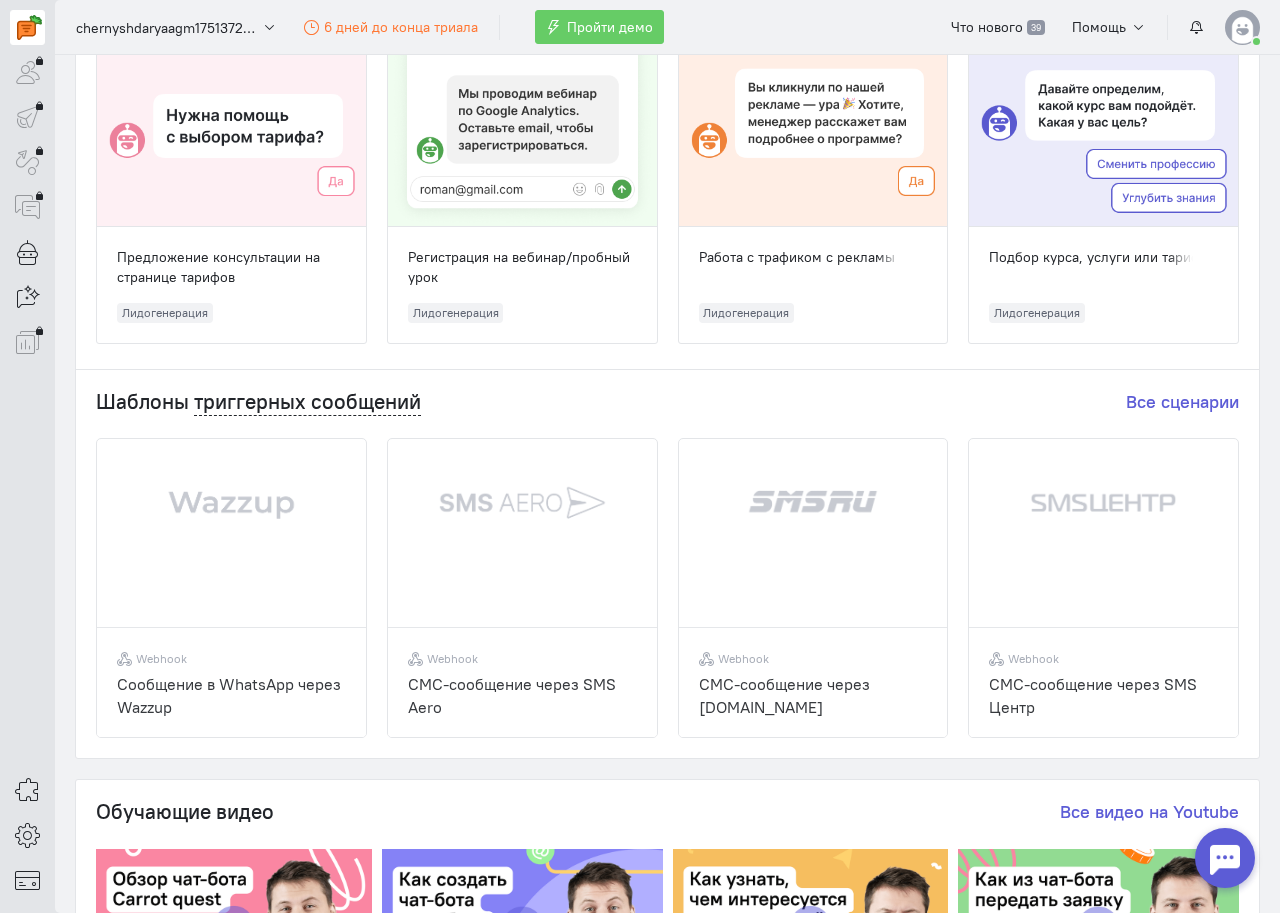 scroll, scrollTop: 2, scrollLeft: 0, axis: vertical 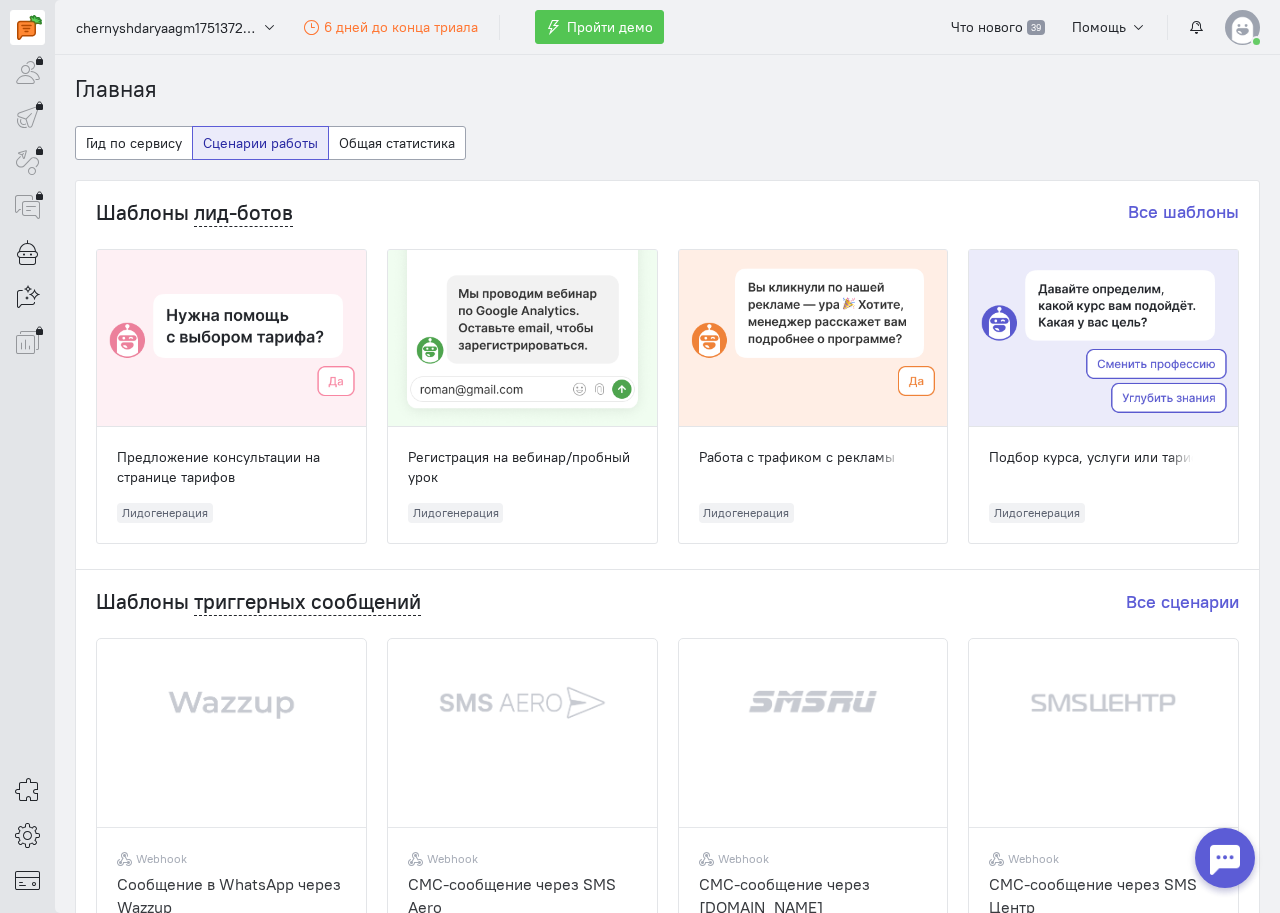 click on "Пройти демо" at bounding box center (610, 27) 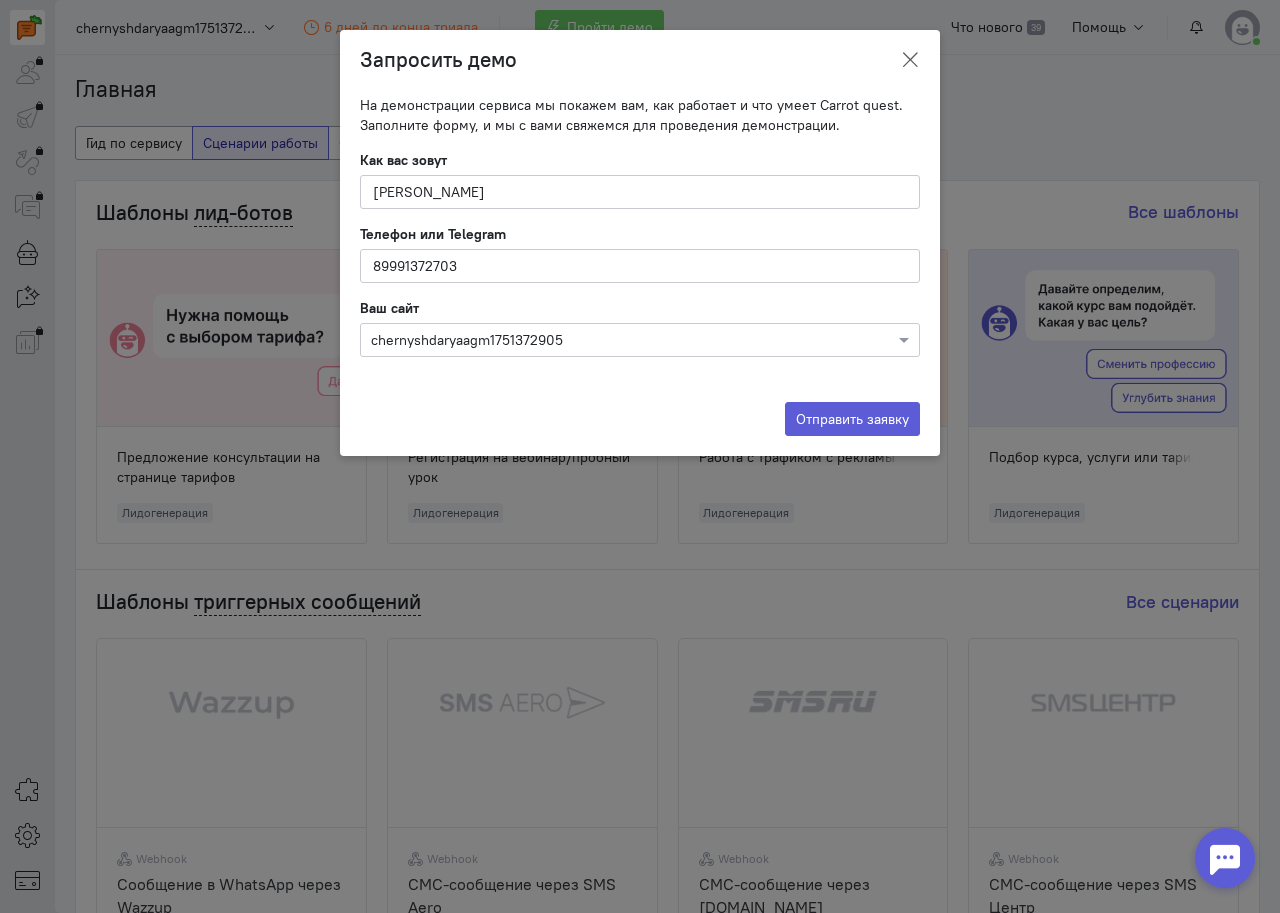 click 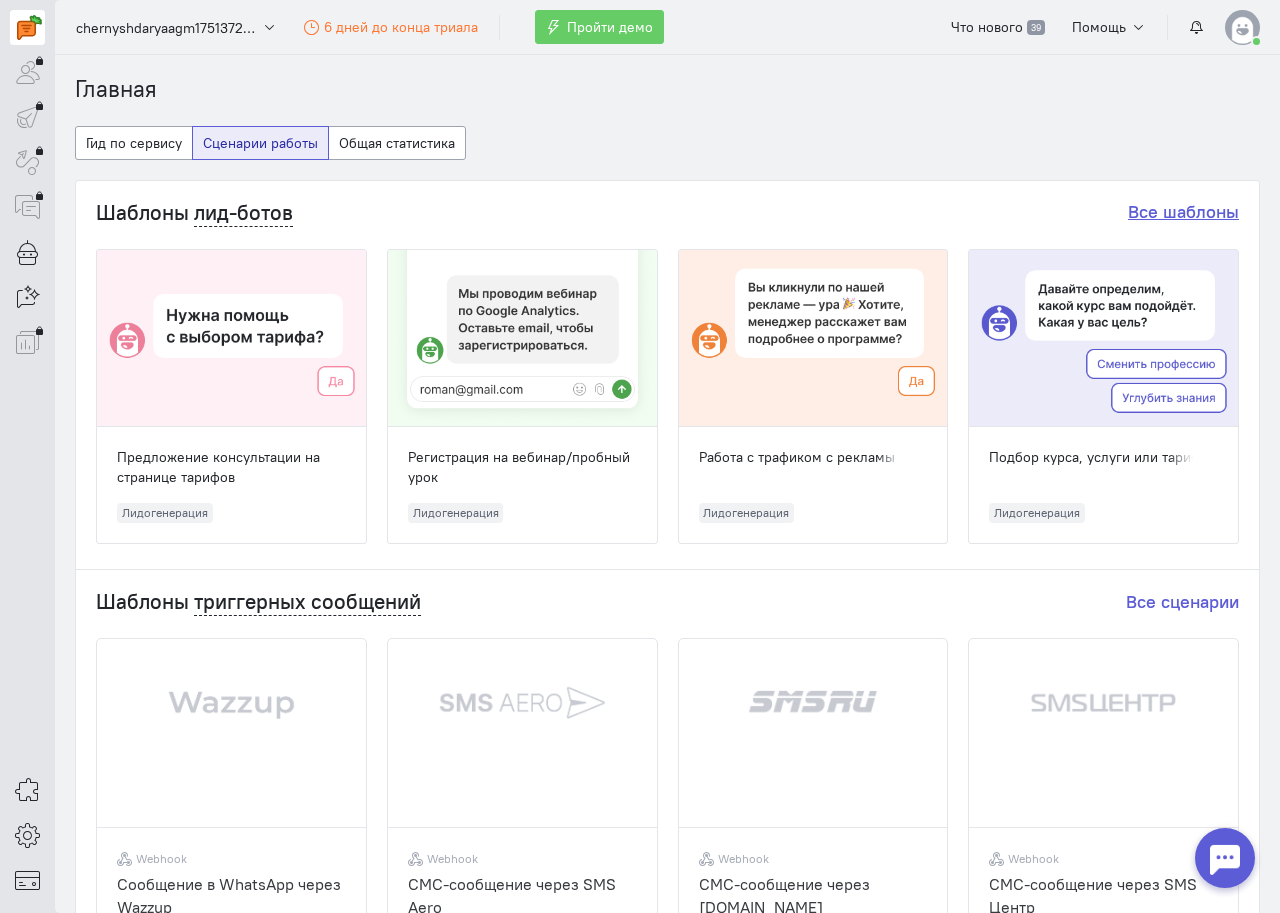 click on "Все шаблоны" at bounding box center (1183, 211) 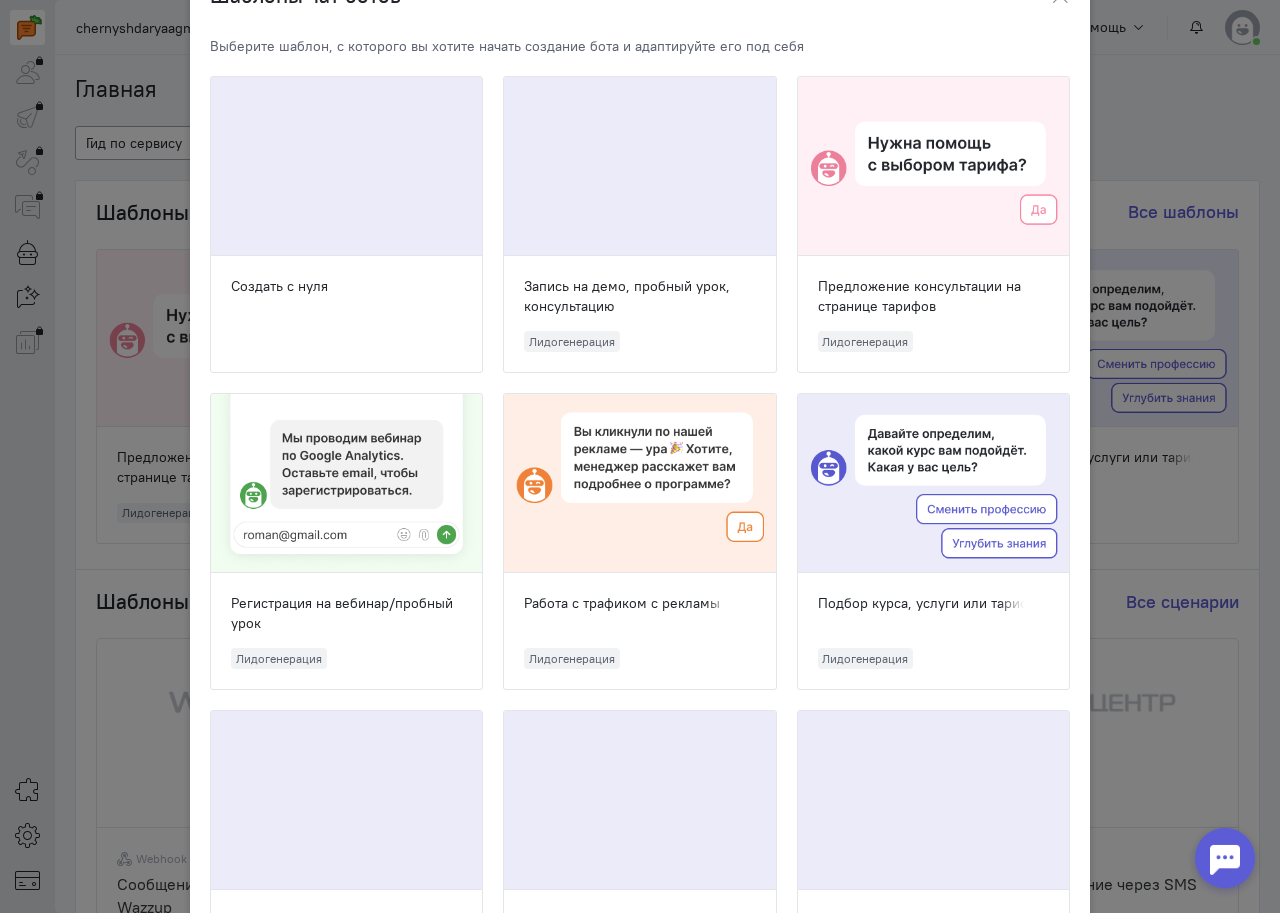 scroll, scrollTop: 0, scrollLeft: 0, axis: both 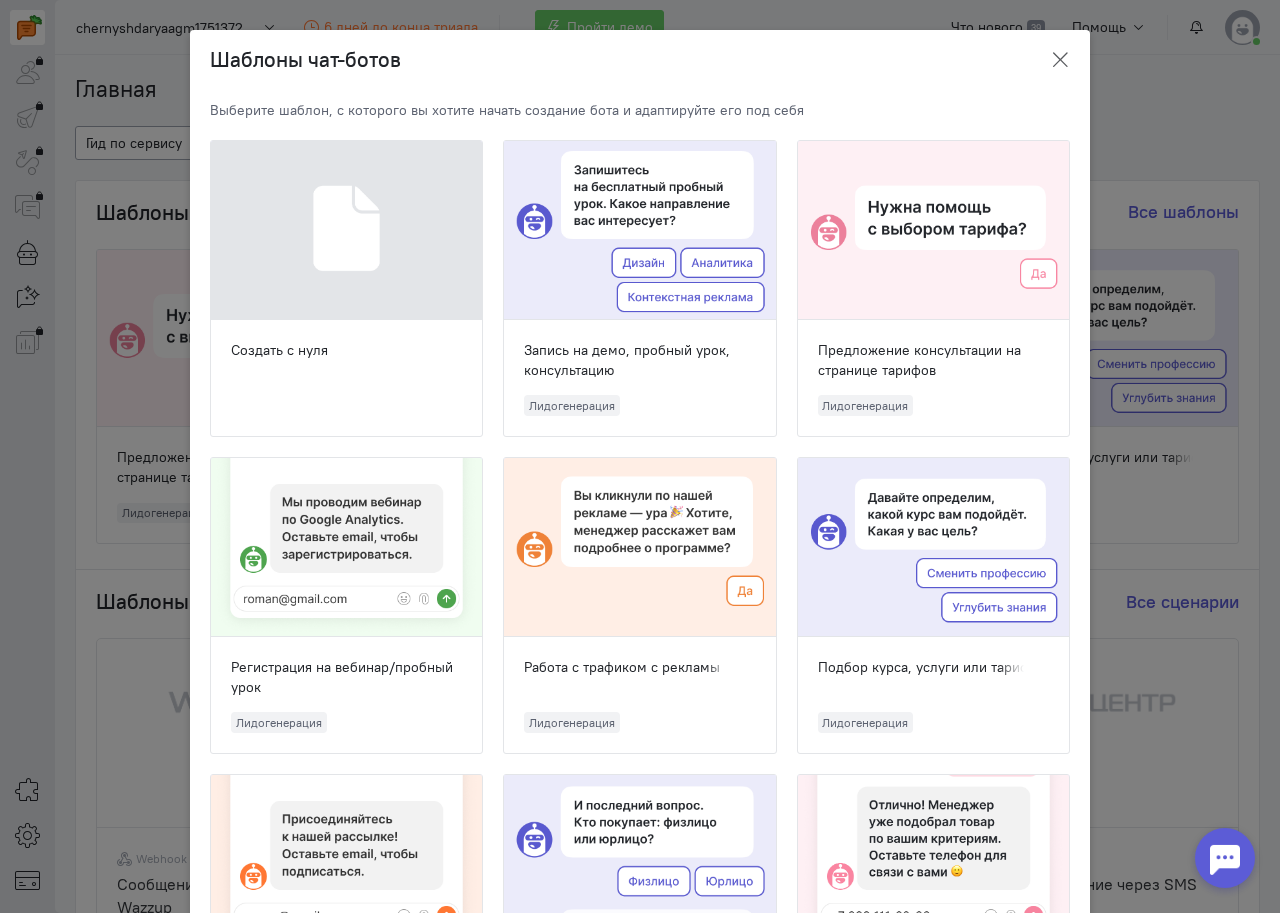 click 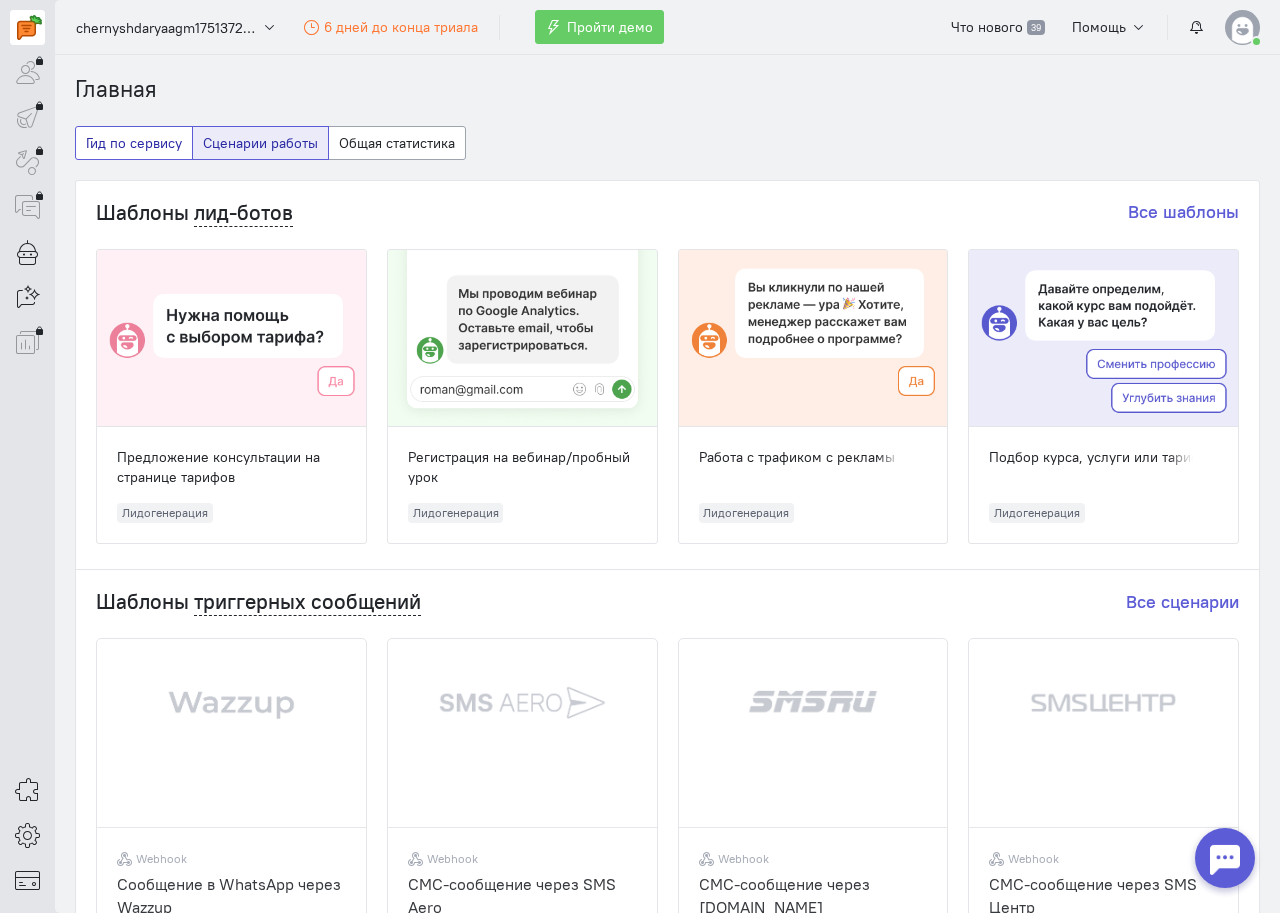 click on "Гид по сервису" at bounding box center [134, 143] 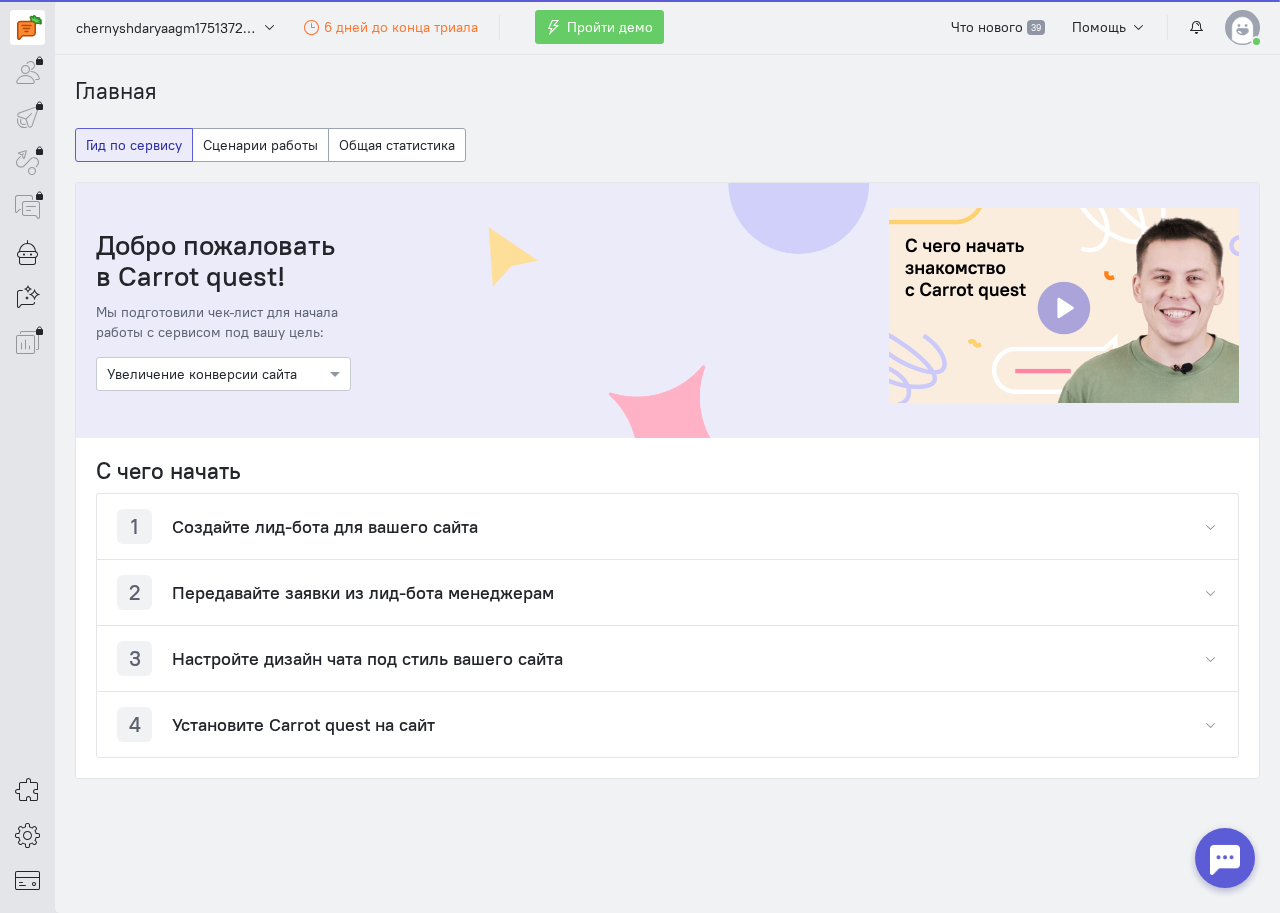 scroll, scrollTop: 0, scrollLeft: 0, axis: both 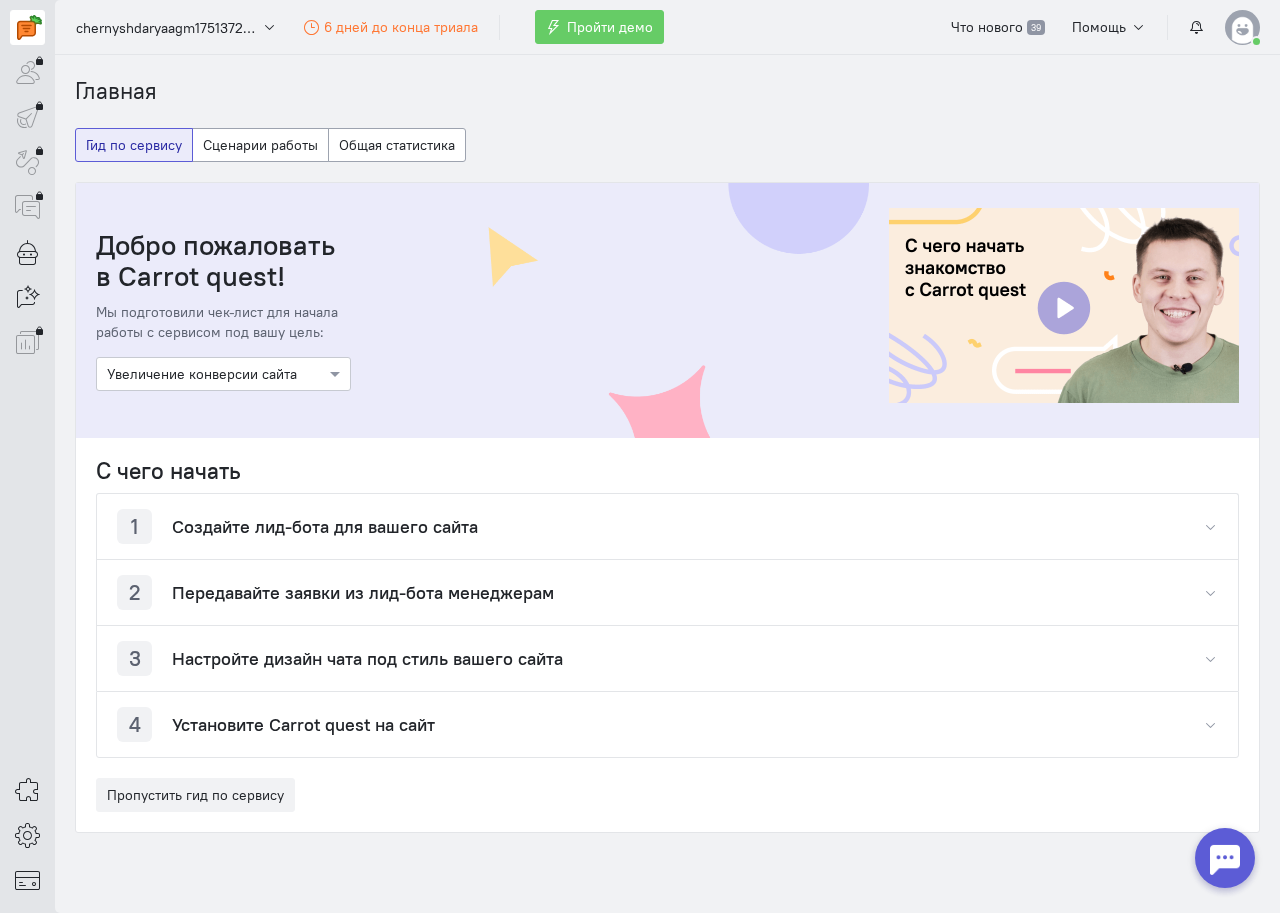 click on "Создайте лид-бота для вашего сайта" at bounding box center [325, 527] 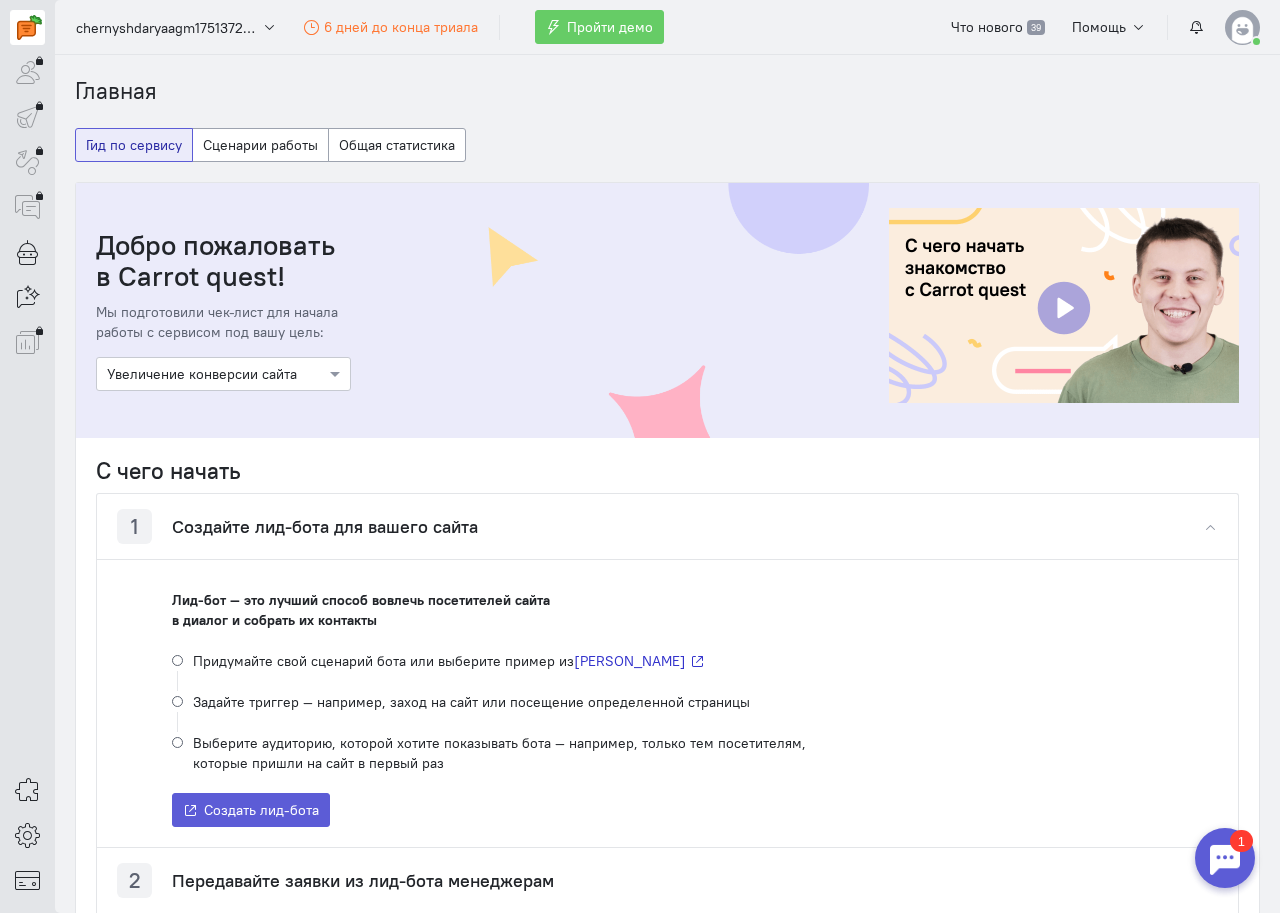 scroll, scrollTop: 200, scrollLeft: 0, axis: vertical 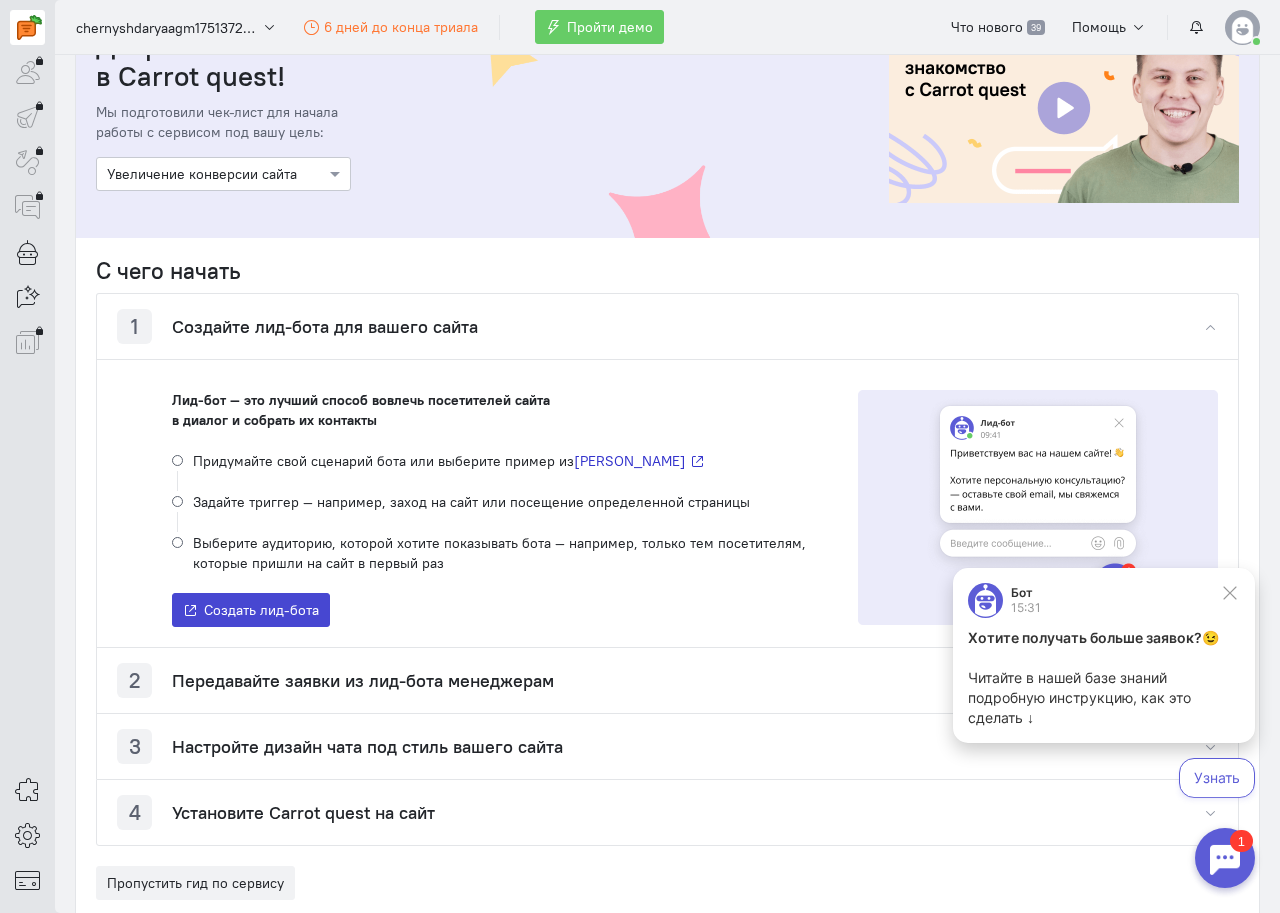 click on "Создать лид-бота" at bounding box center (261, 610) 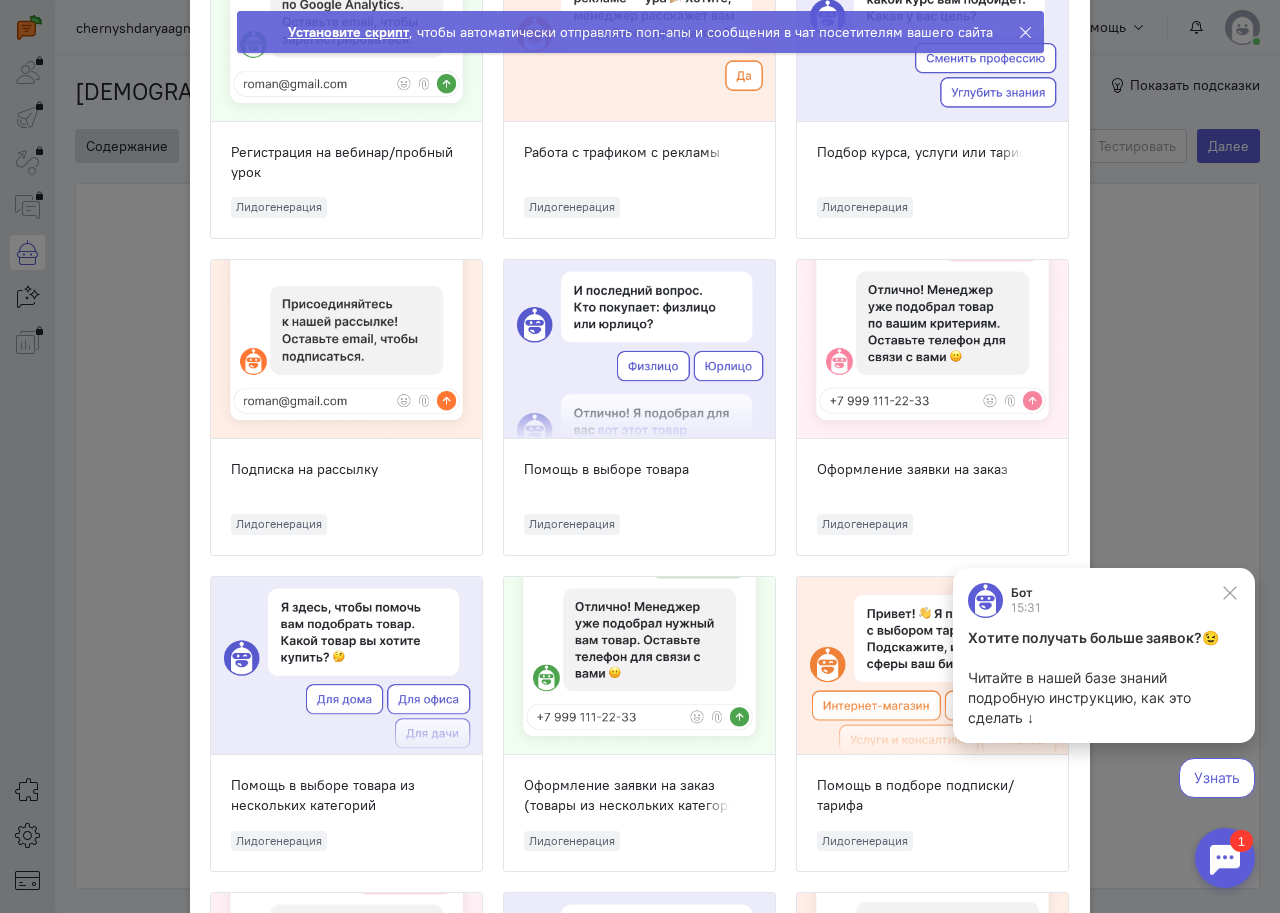 scroll, scrollTop: 800, scrollLeft: 0, axis: vertical 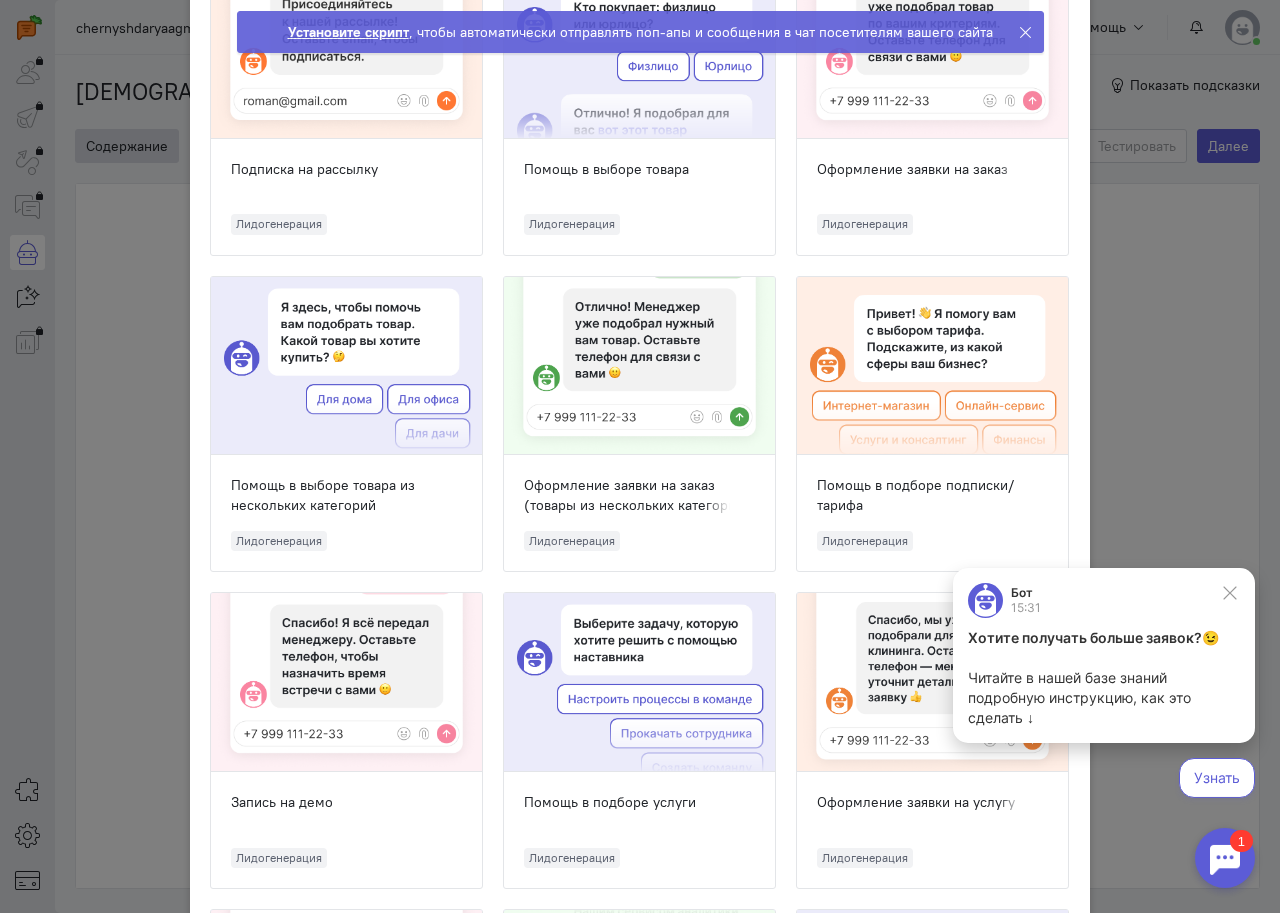 click 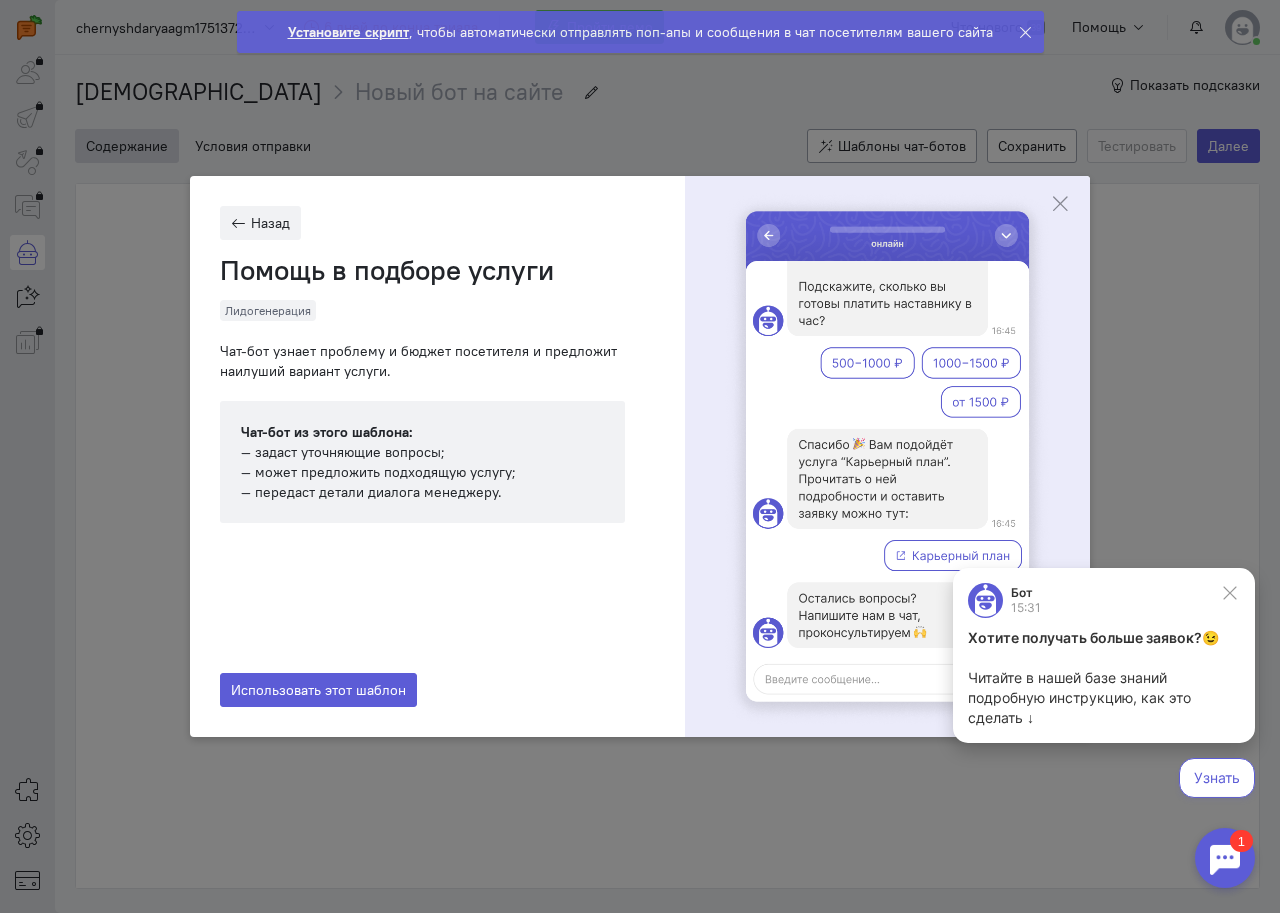 scroll, scrollTop: 0, scrollLeft: 0, axis: both 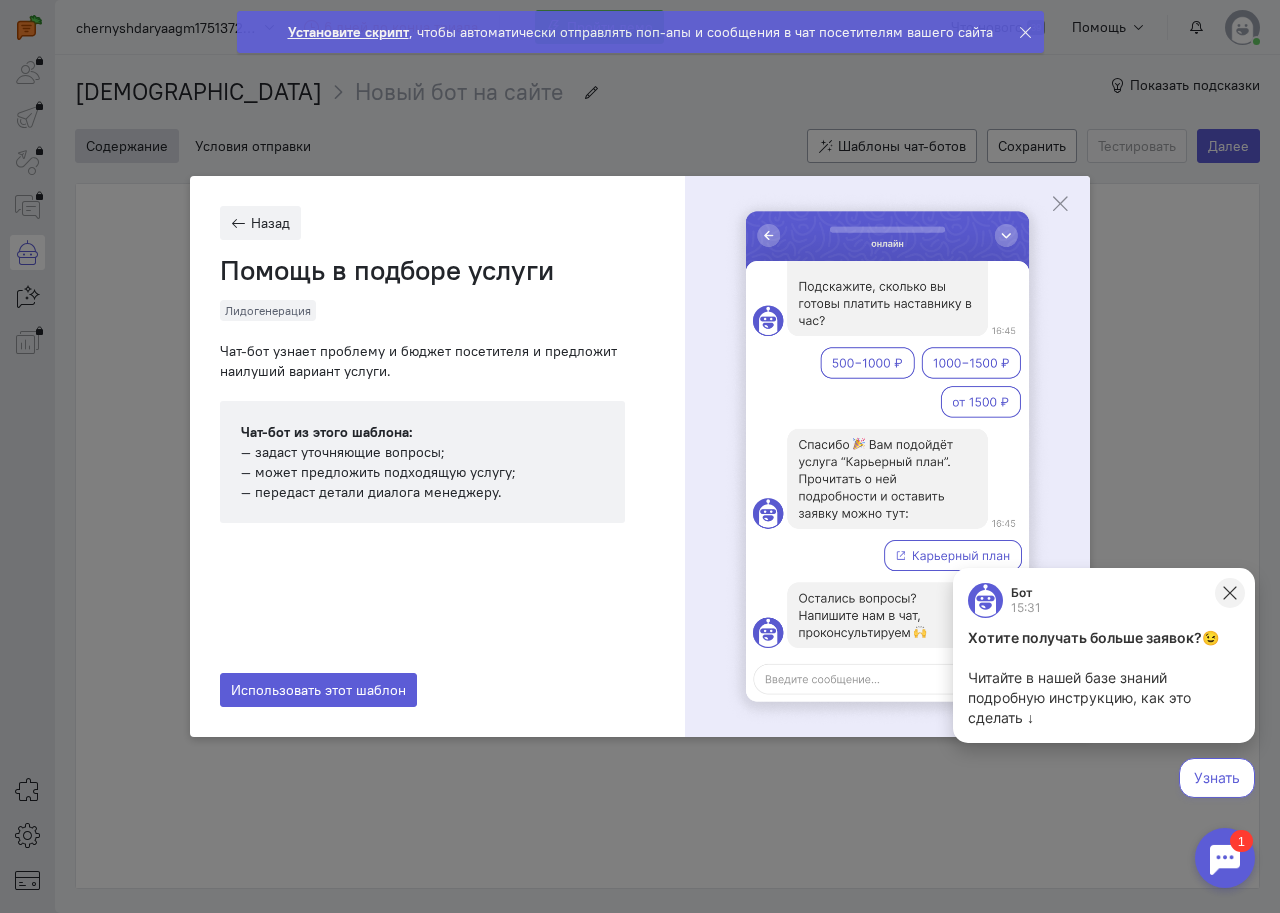 click 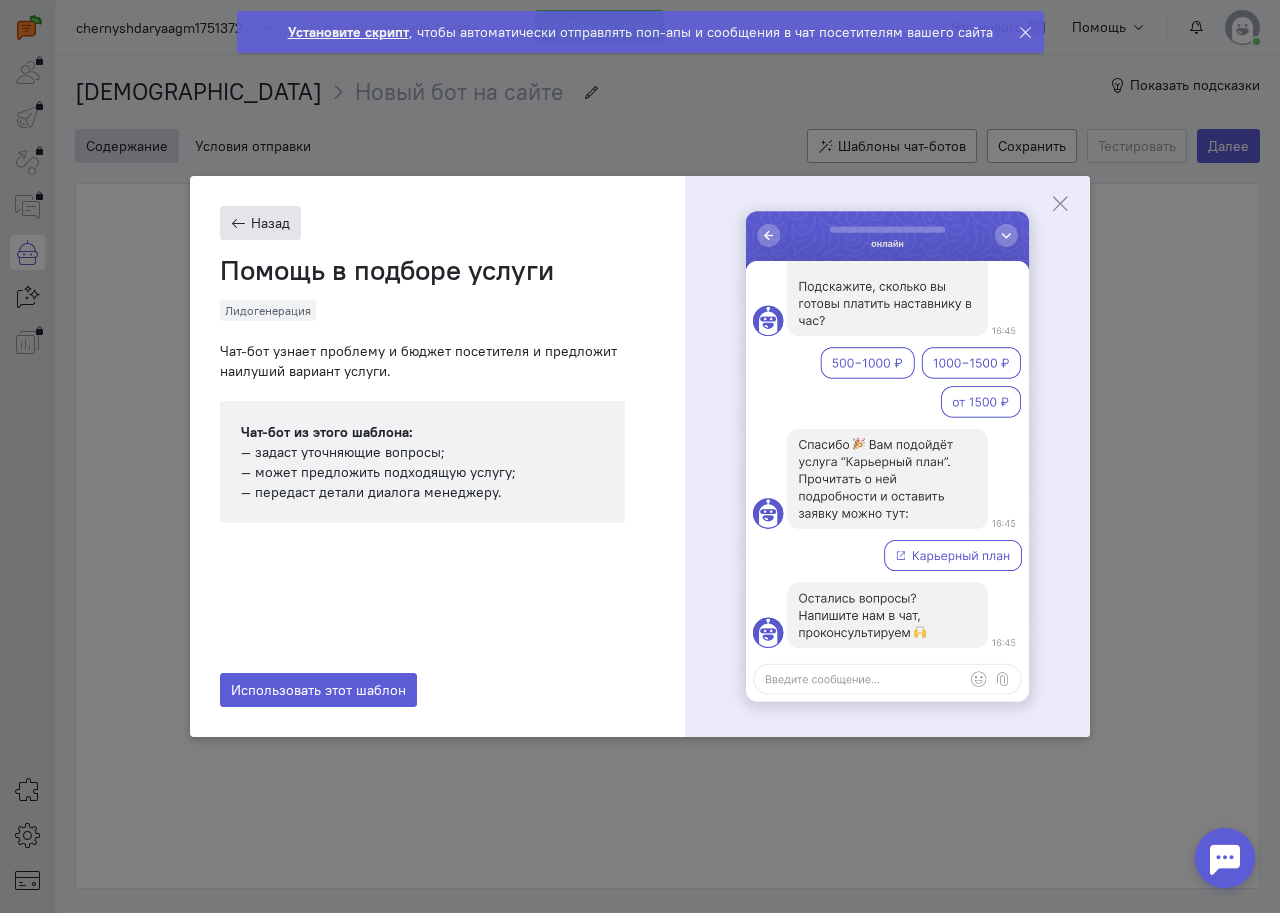 click on "Назад" 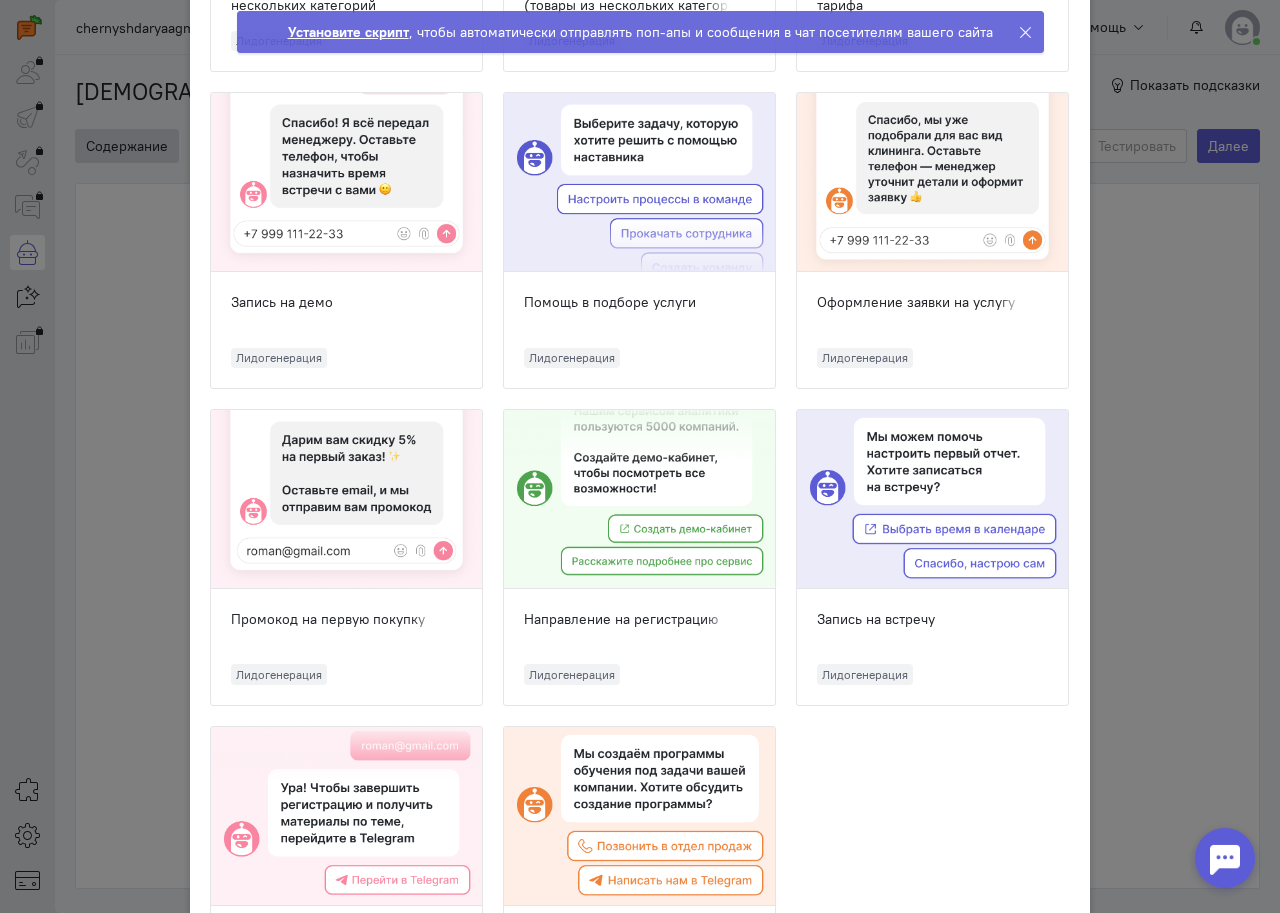 scroll, scrollTop: 1450, scrollLeft: 0, axis: vertical 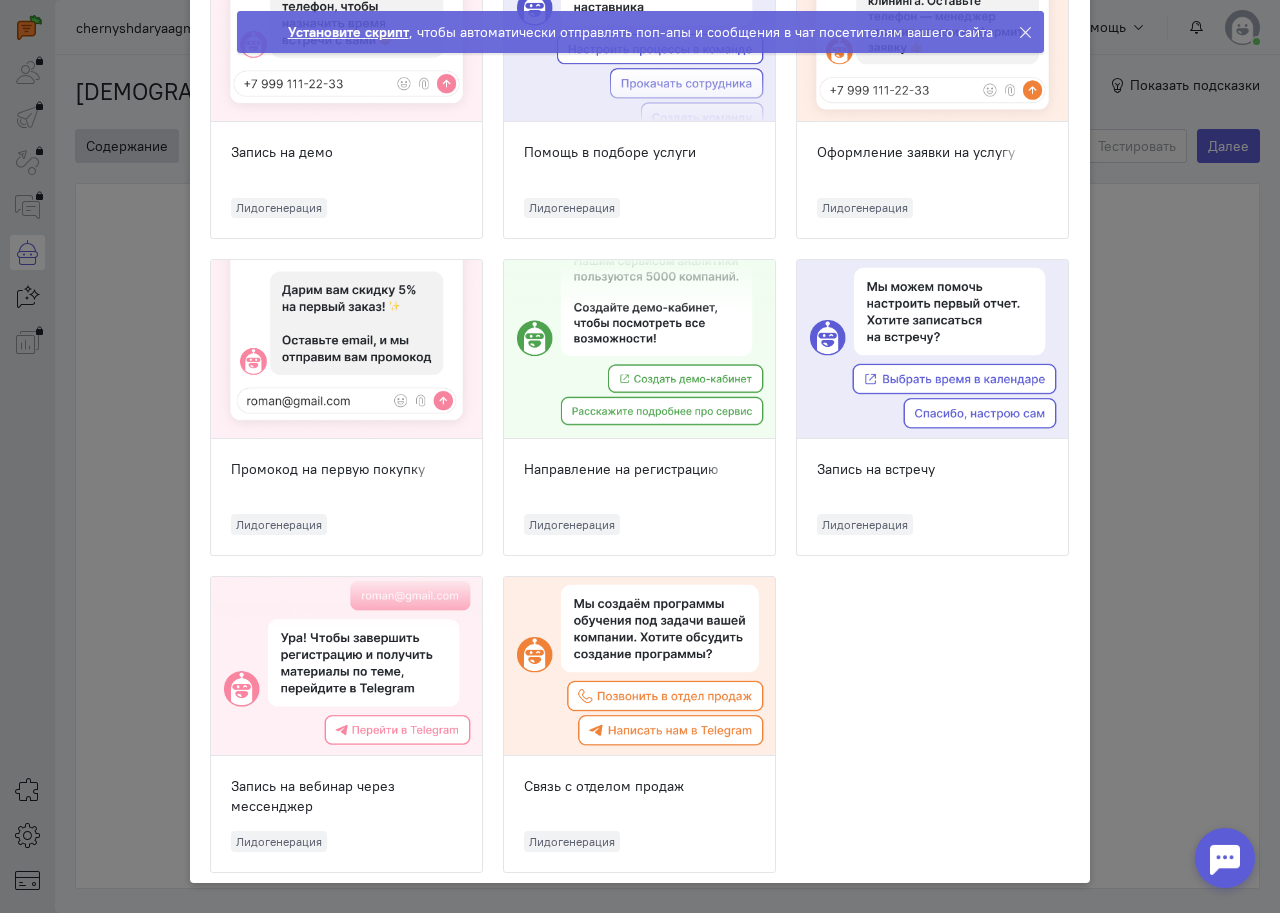 click 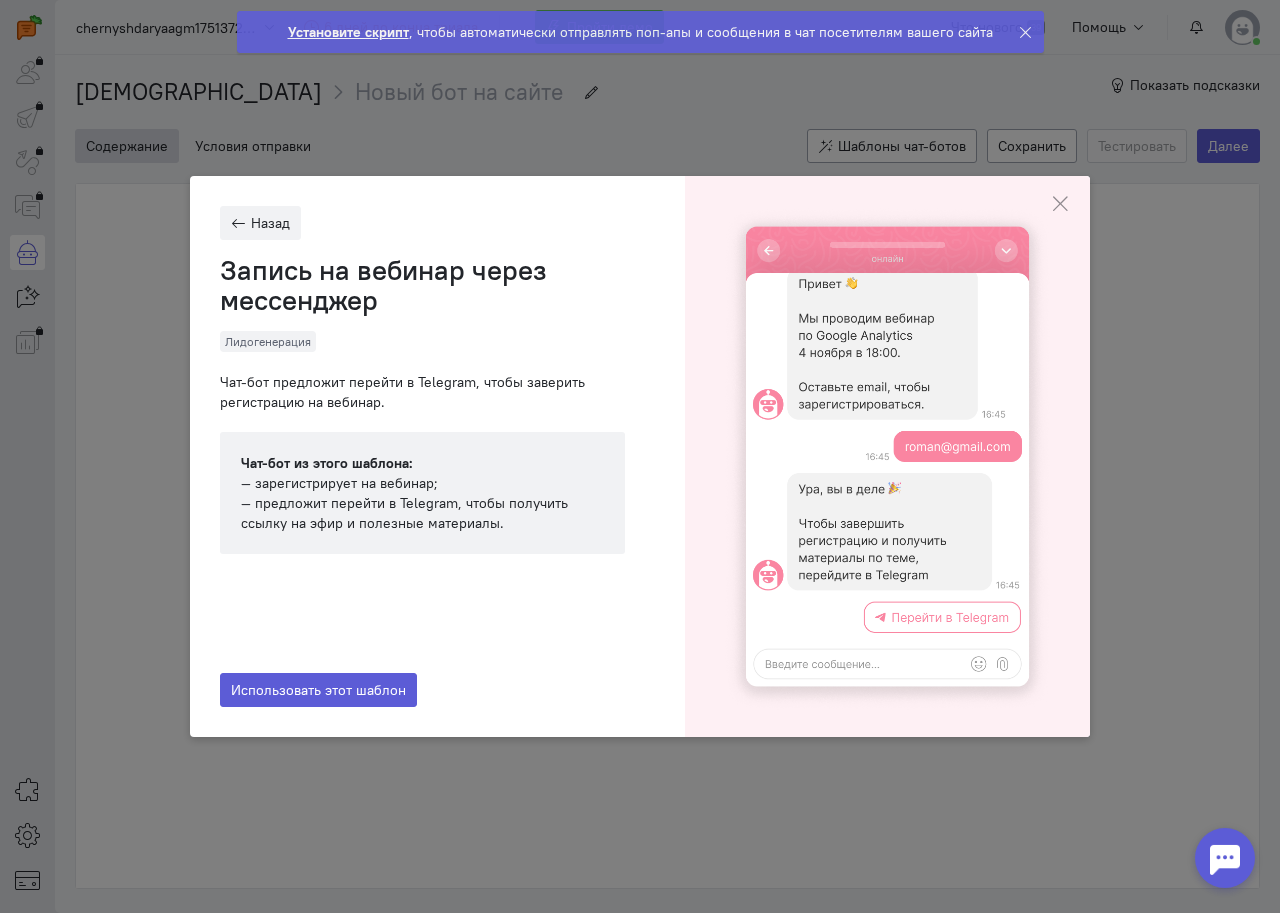 scroll, scrollTop: 0, scrollLeft: 0, axis: both 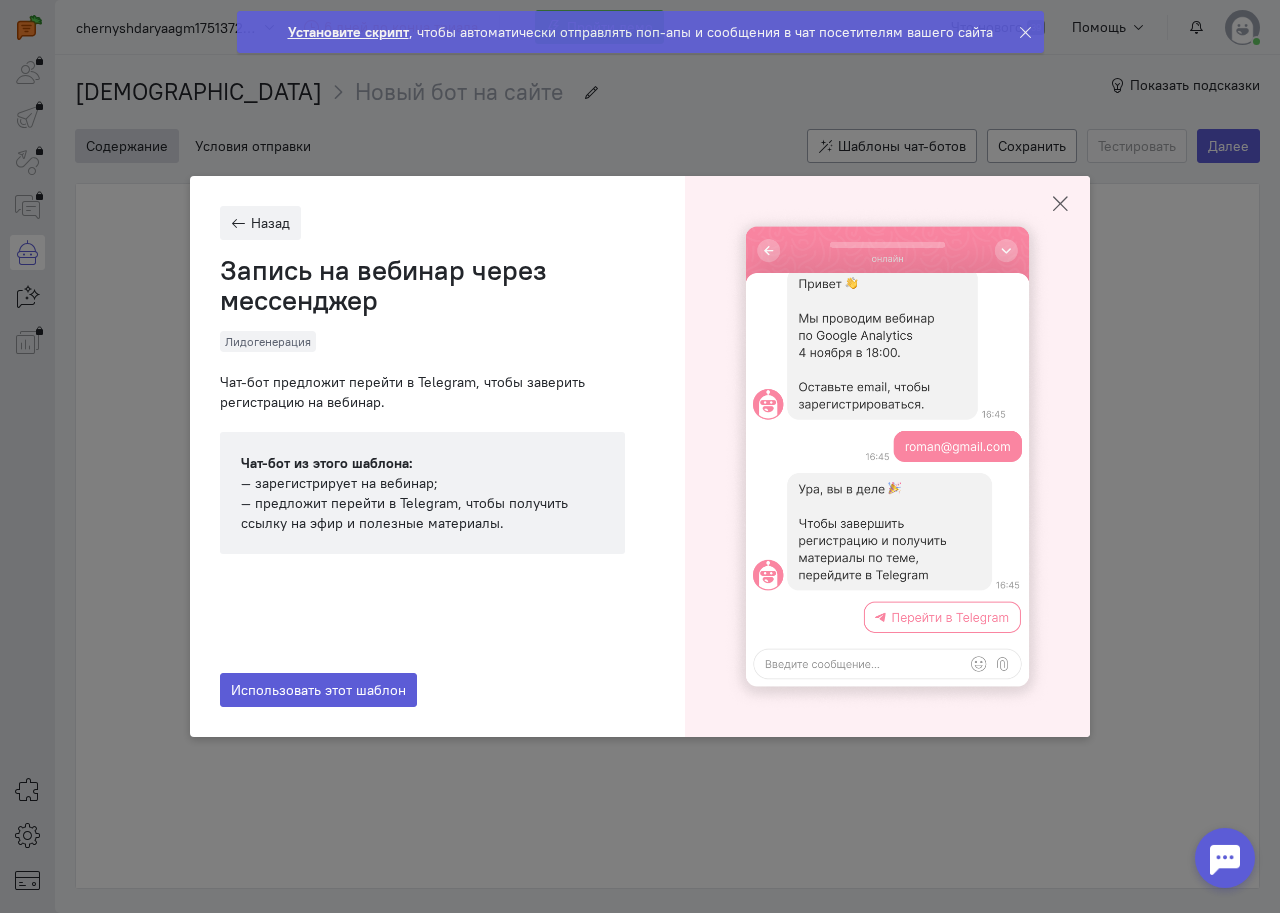 click 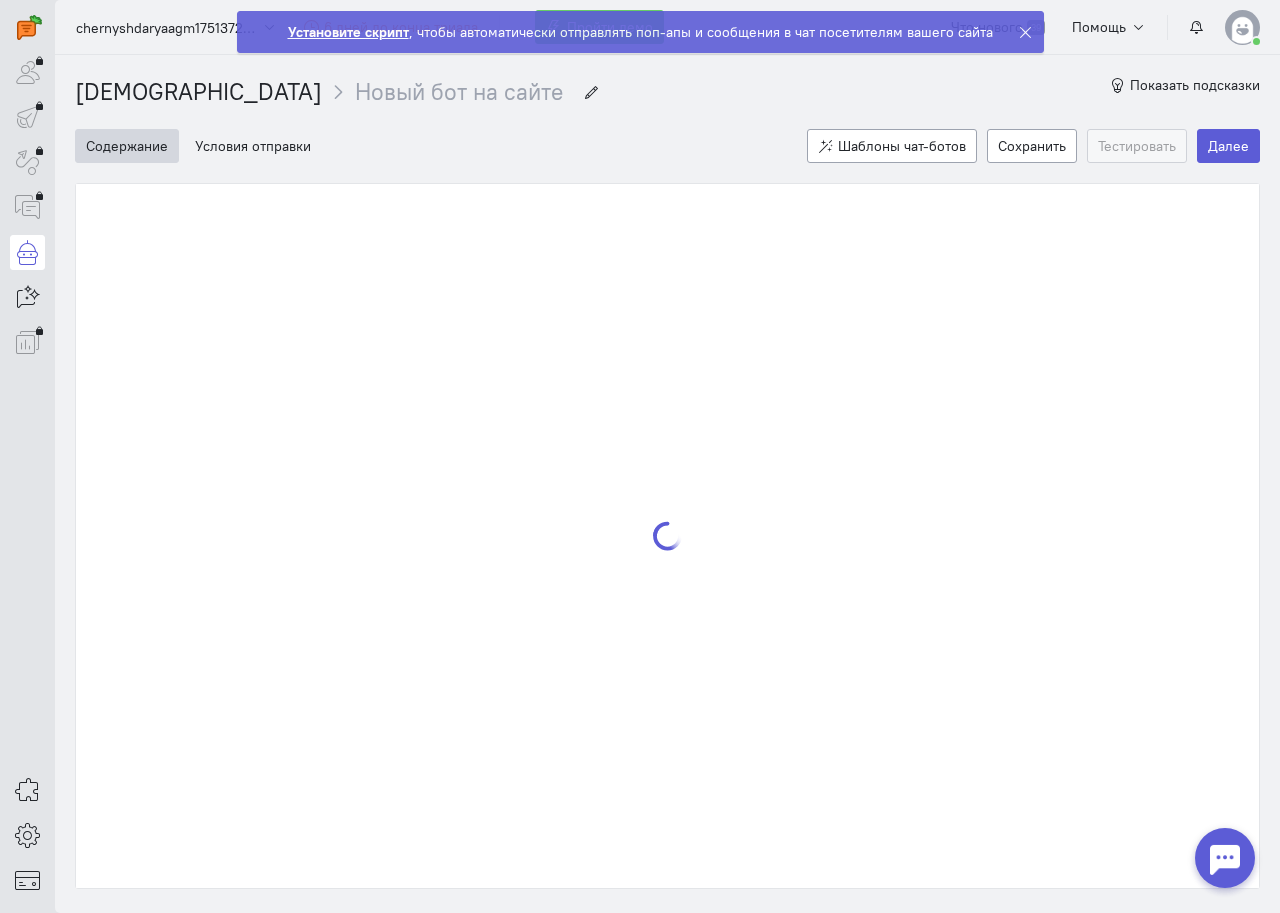 scroll, scrollTop: 46, scrollLeft: 0, axis: vertical 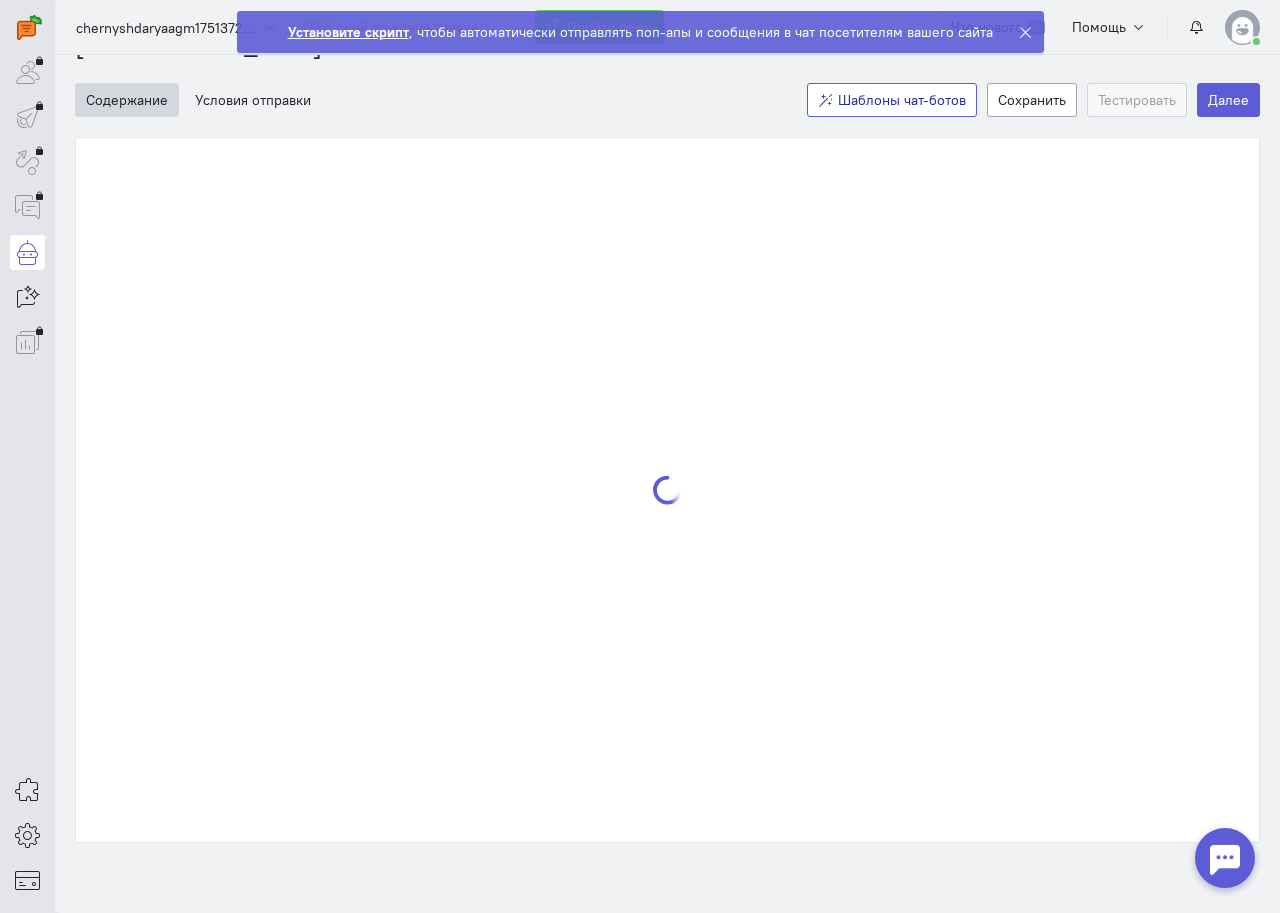 click on "Шаблоны чат-ботов" at bounding box center (902, 100) 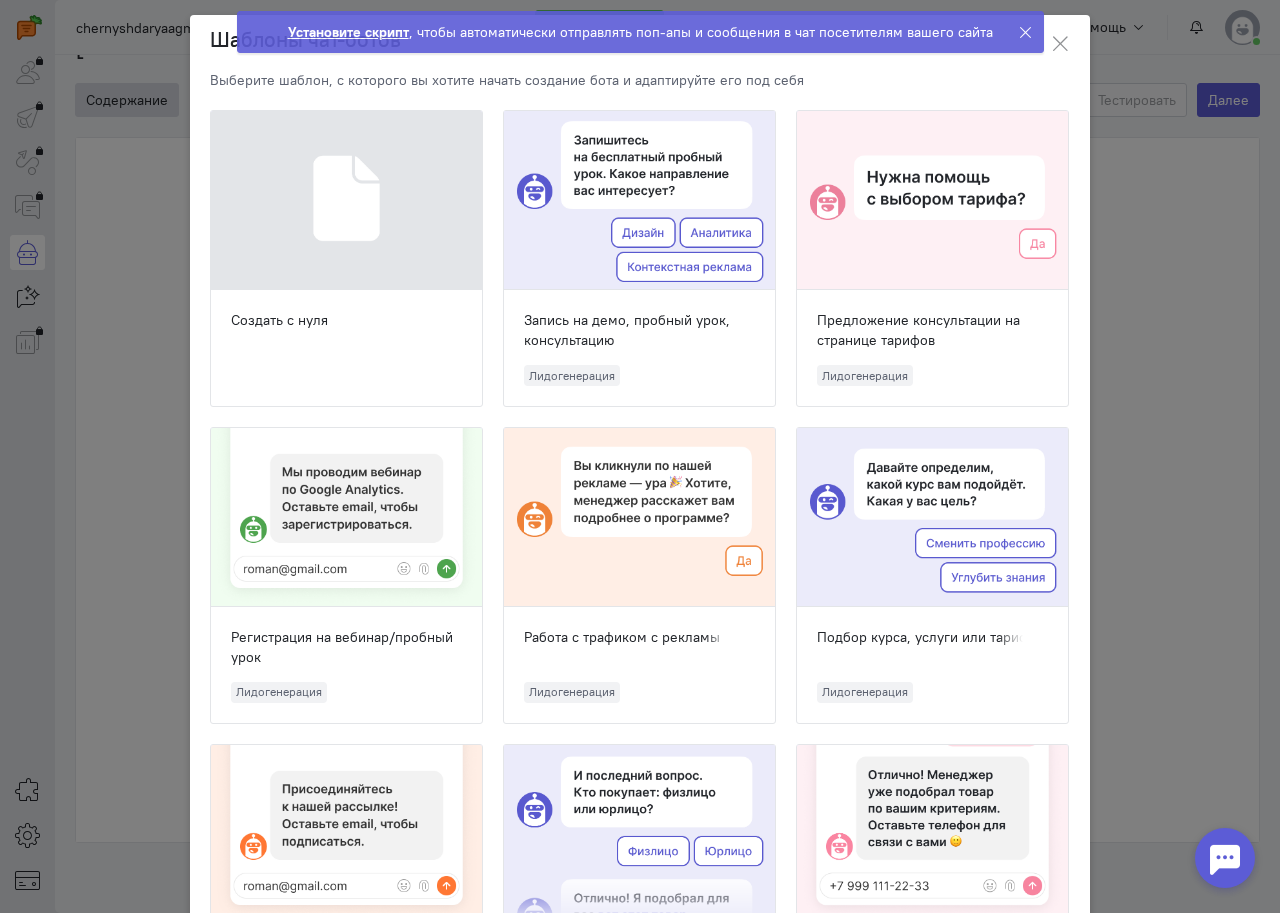 scroll, scrollTop: 0, scrollLeft: 0, axis: both 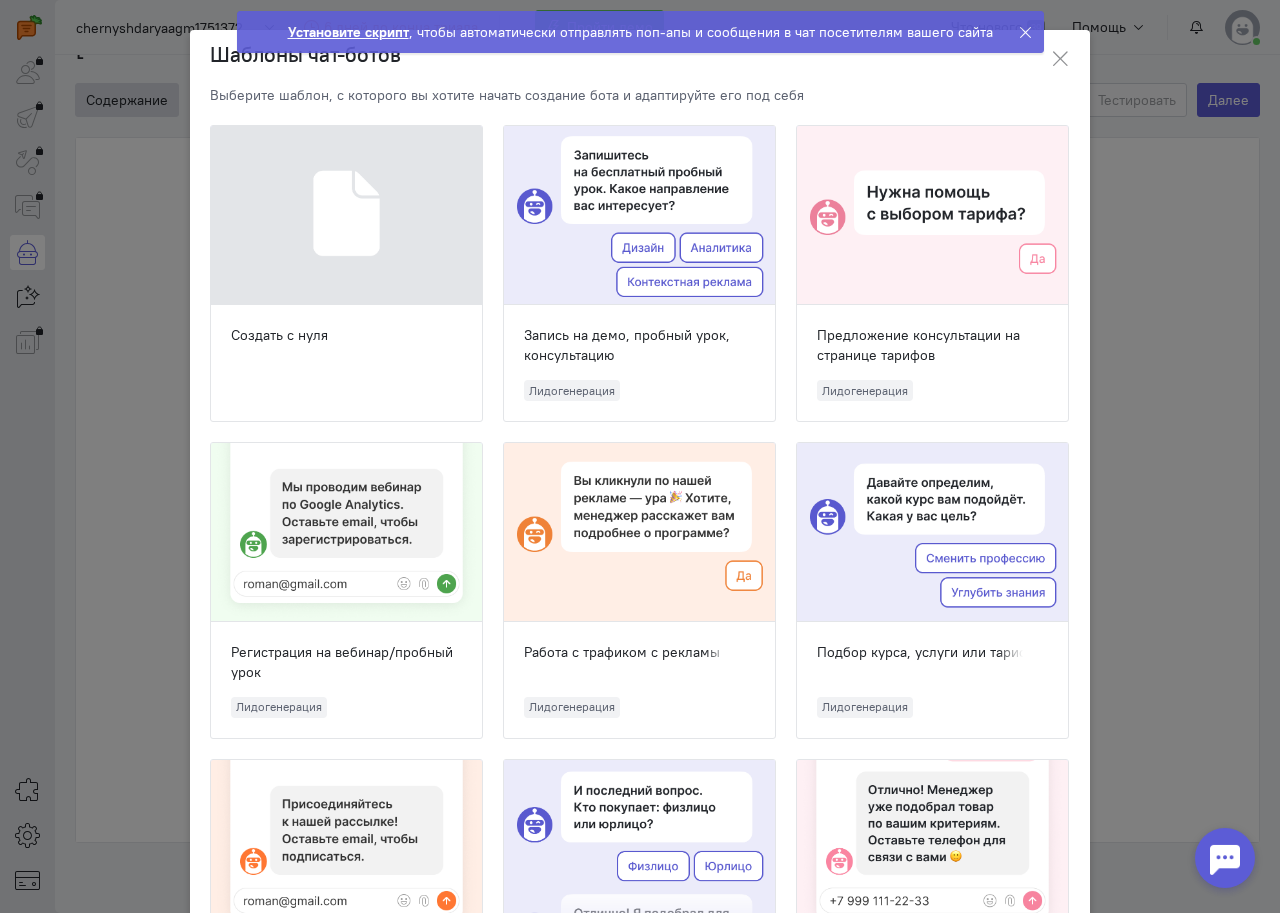 click on "Установите скрипт , чтобы автоматически отправлять поп-апы и сообщения в чат посетителям вашего сайта" 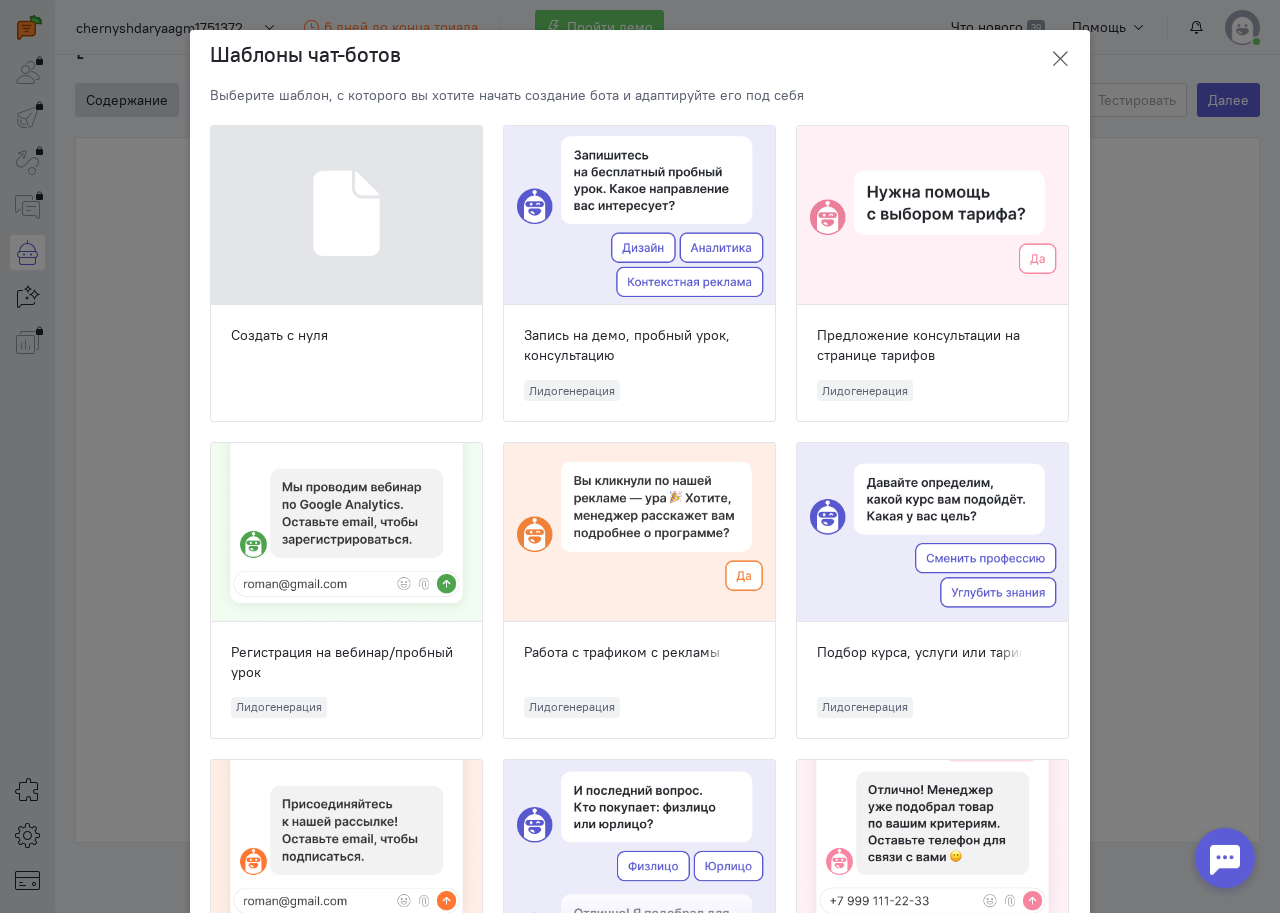 click 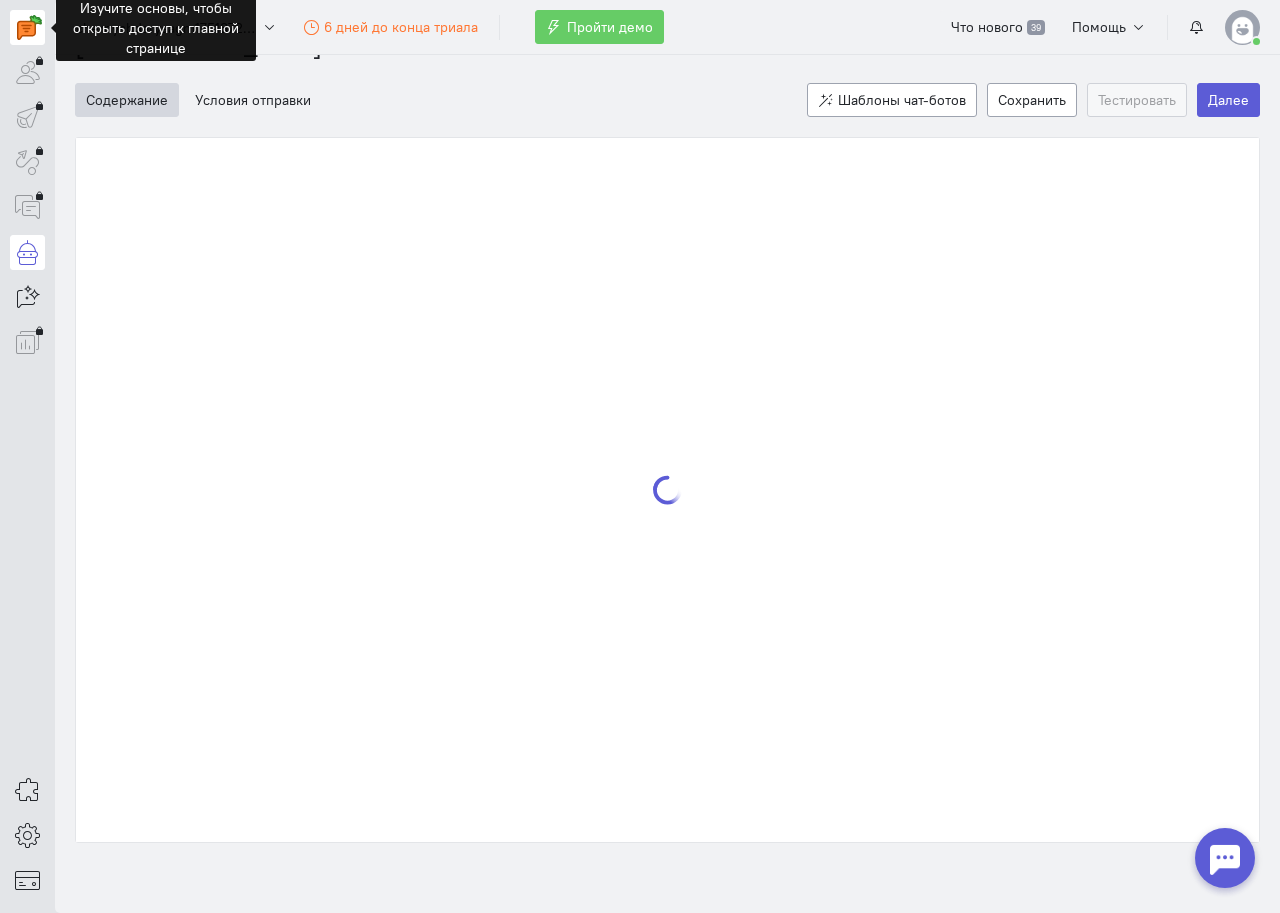 click at bounding box center [29, 27] 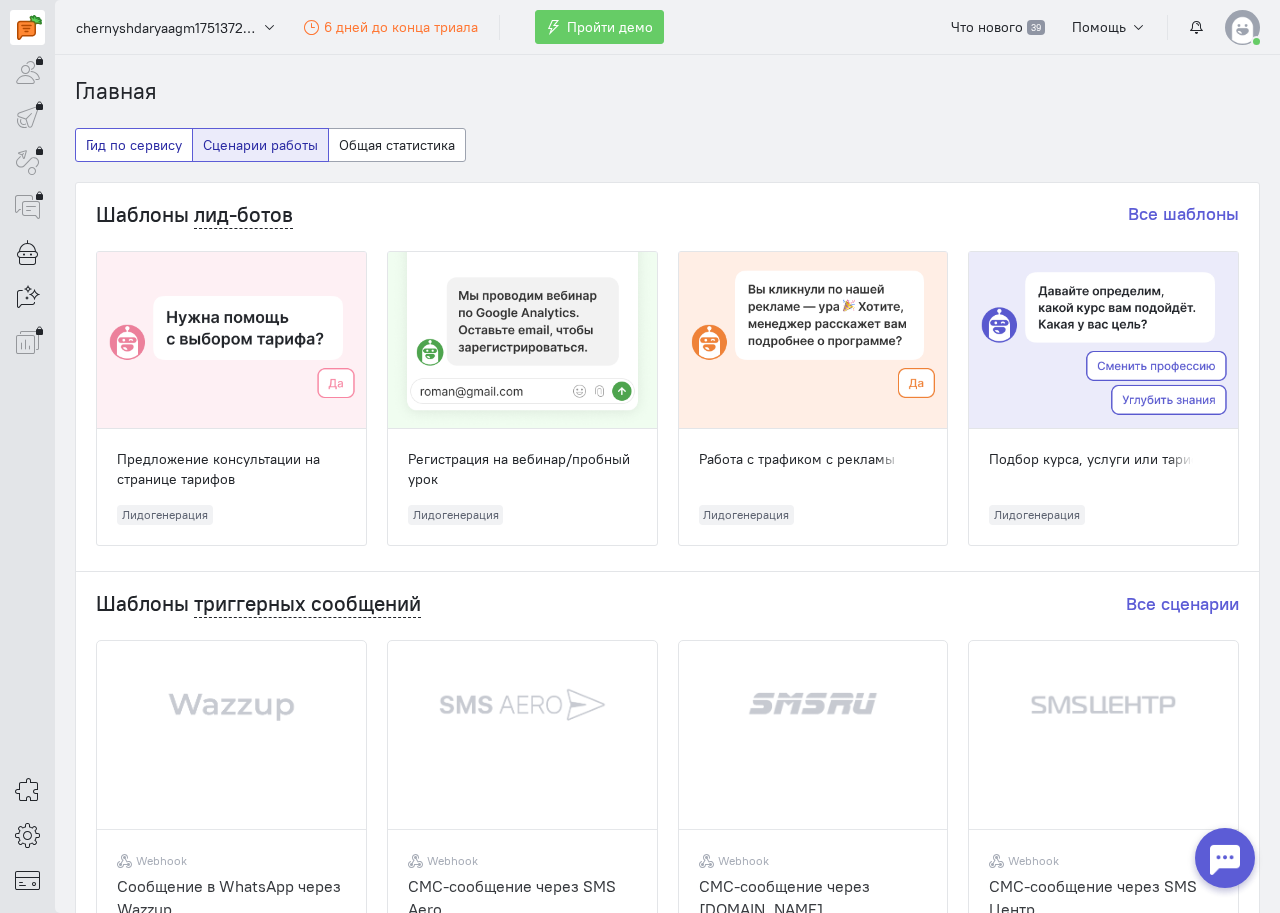 click on "Гид по сервису" at bounding box center (134, 145) 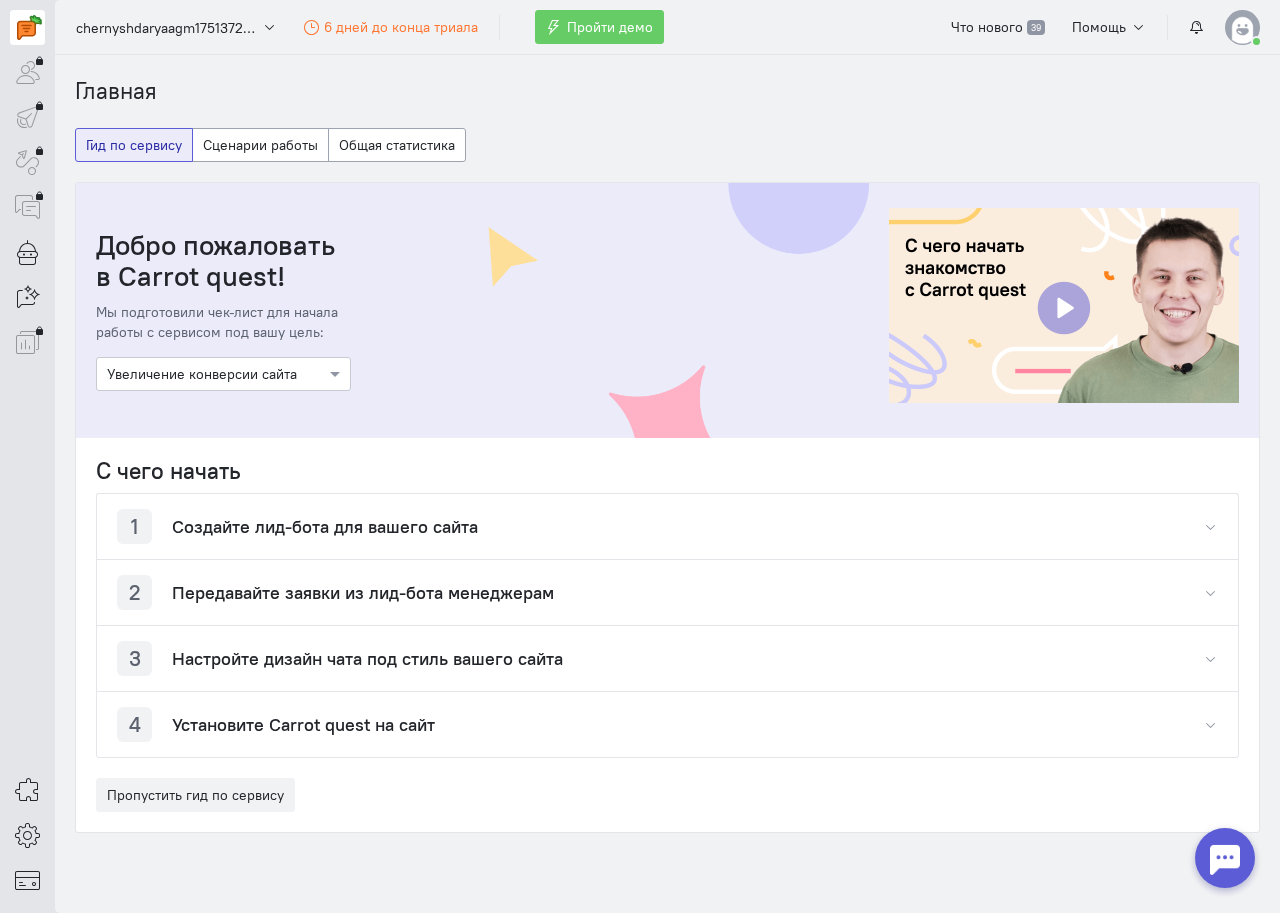 click on "Передавайте заявки из лид-бота менеджерам" at bounding box center [363, 593] 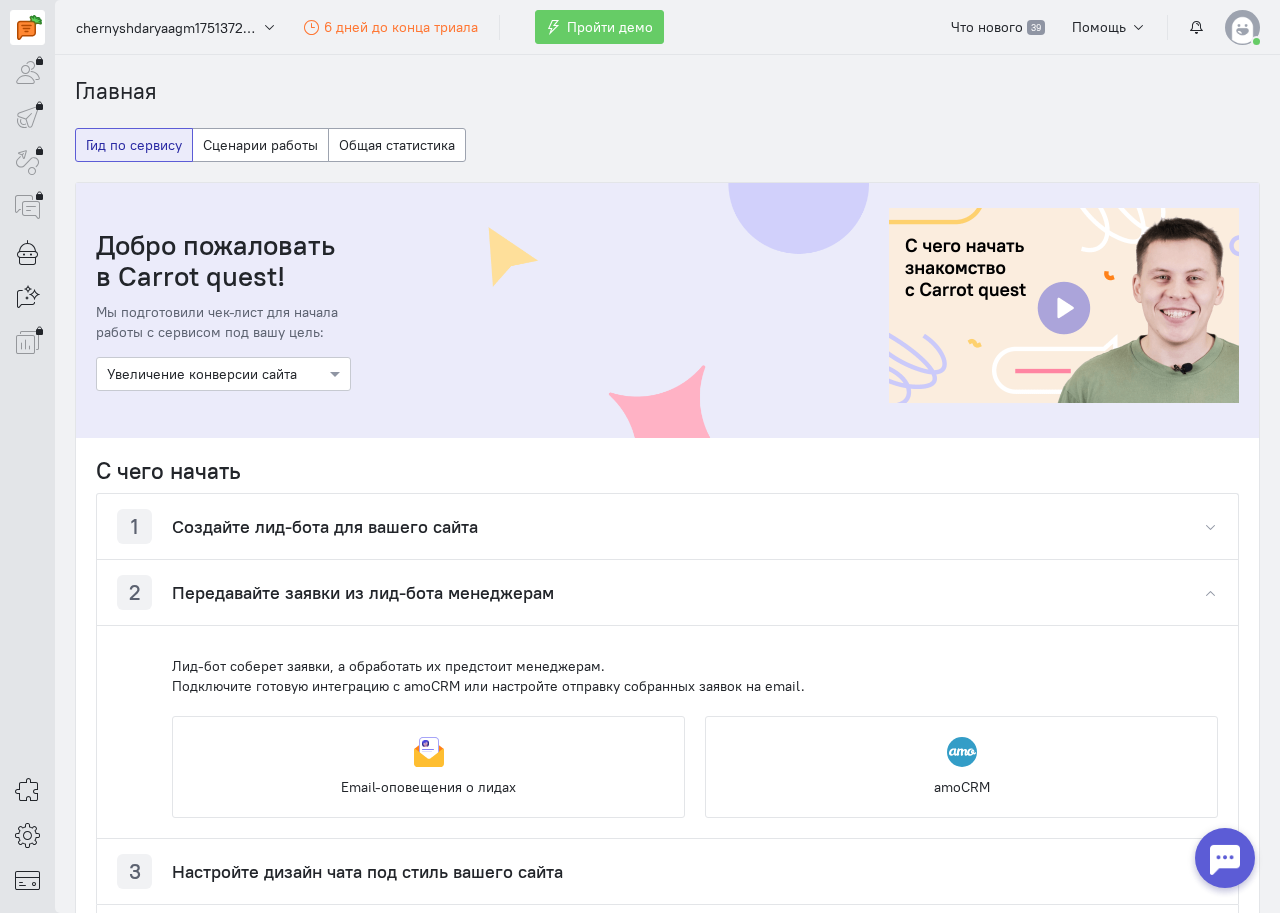 scroll, scrollTop: 100, scrollLeft: 0, axis: vertical 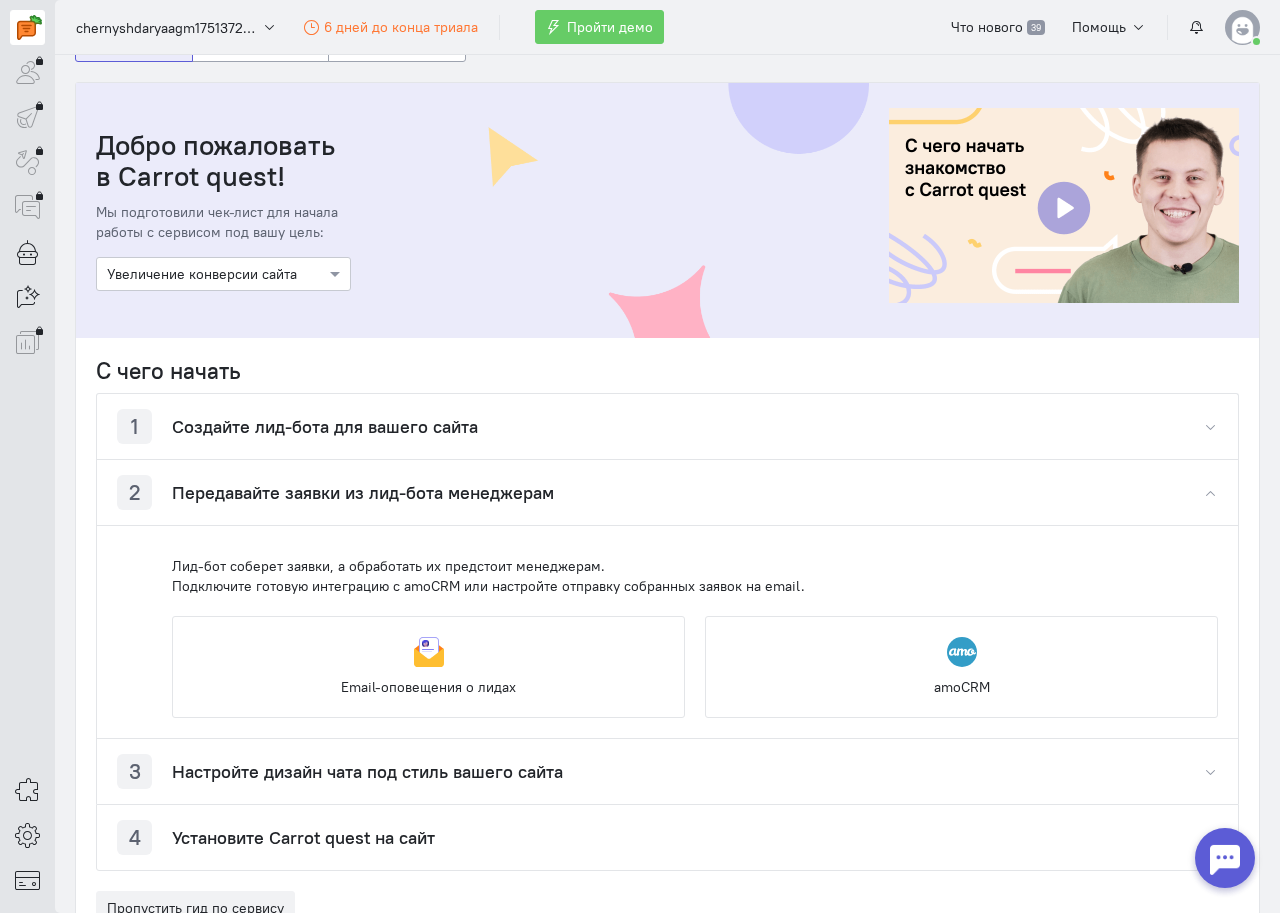 click at bounding box center (429, 652) 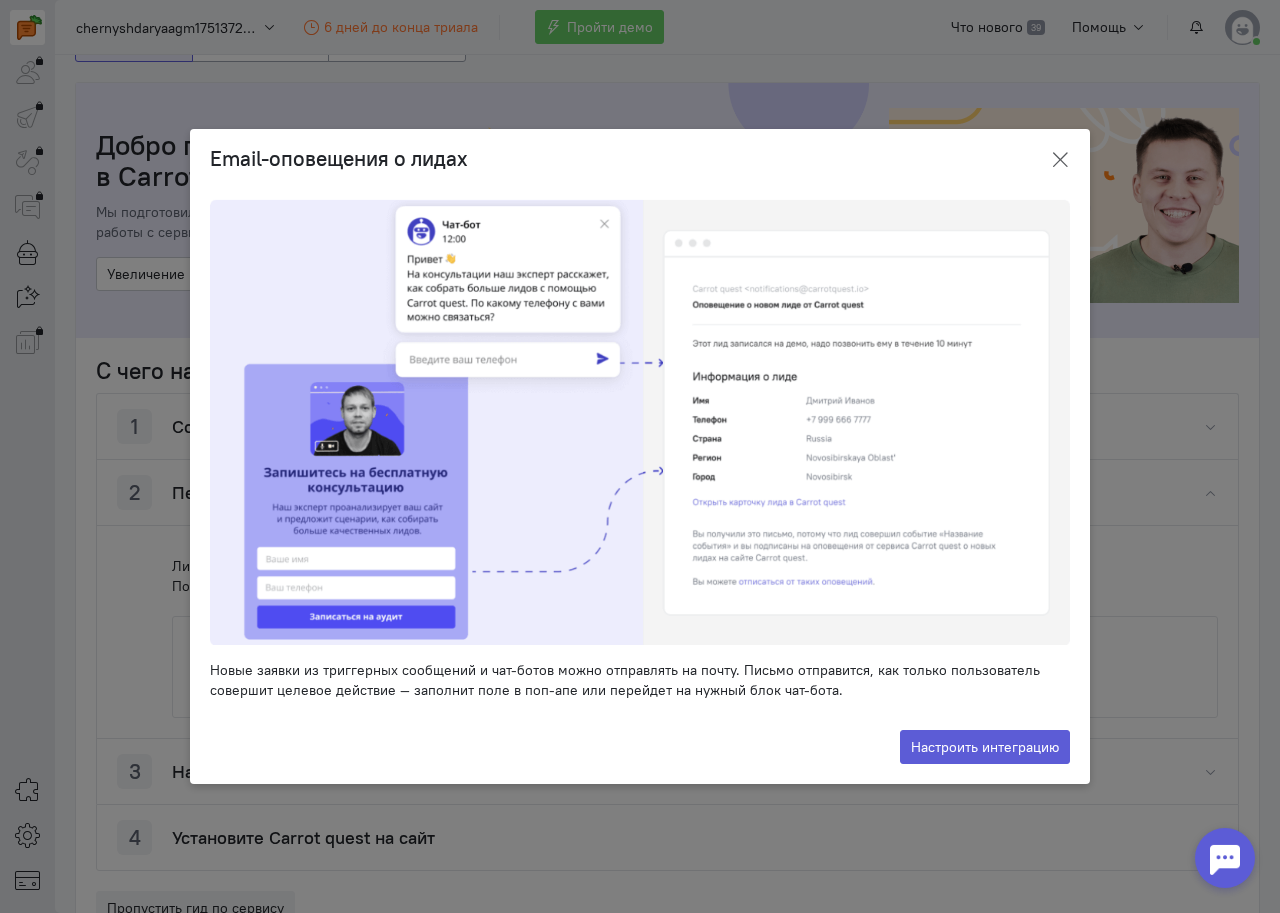 click 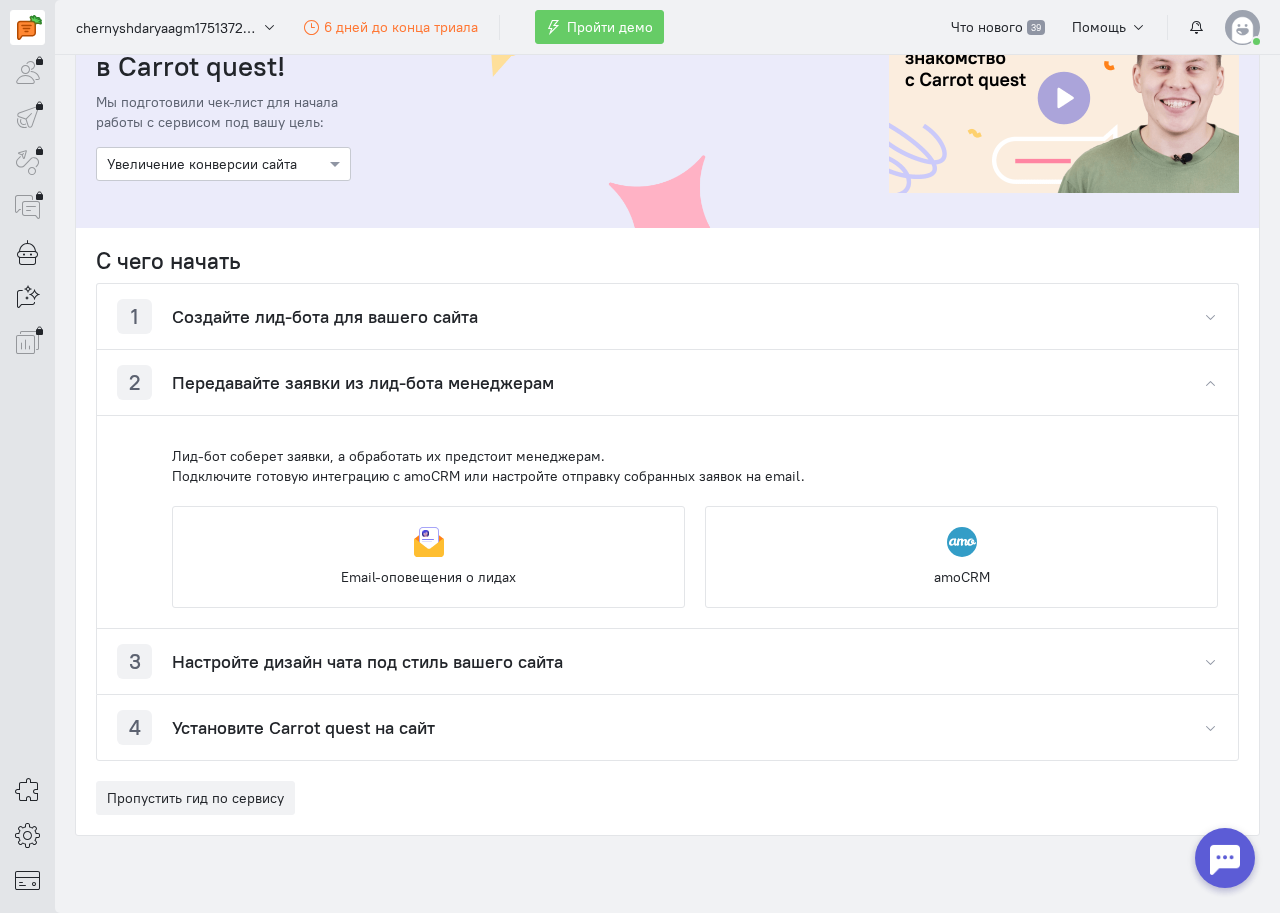 scroll, scrollTop: 263, scrollLeft: 0, axis: vertical 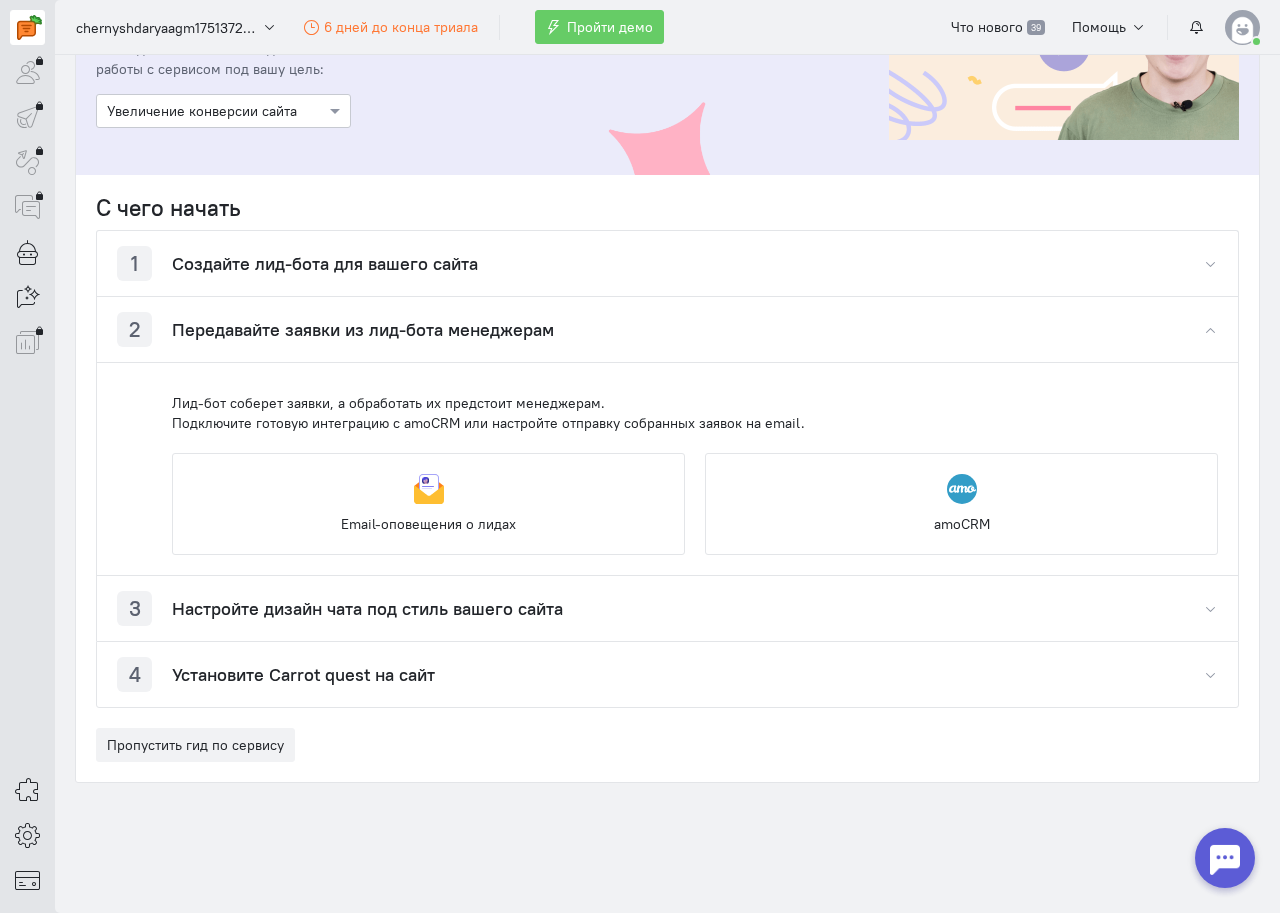 click on "3
Настройте дизайн чата под стиль вашего сайта" at bounding box center (667, 608) 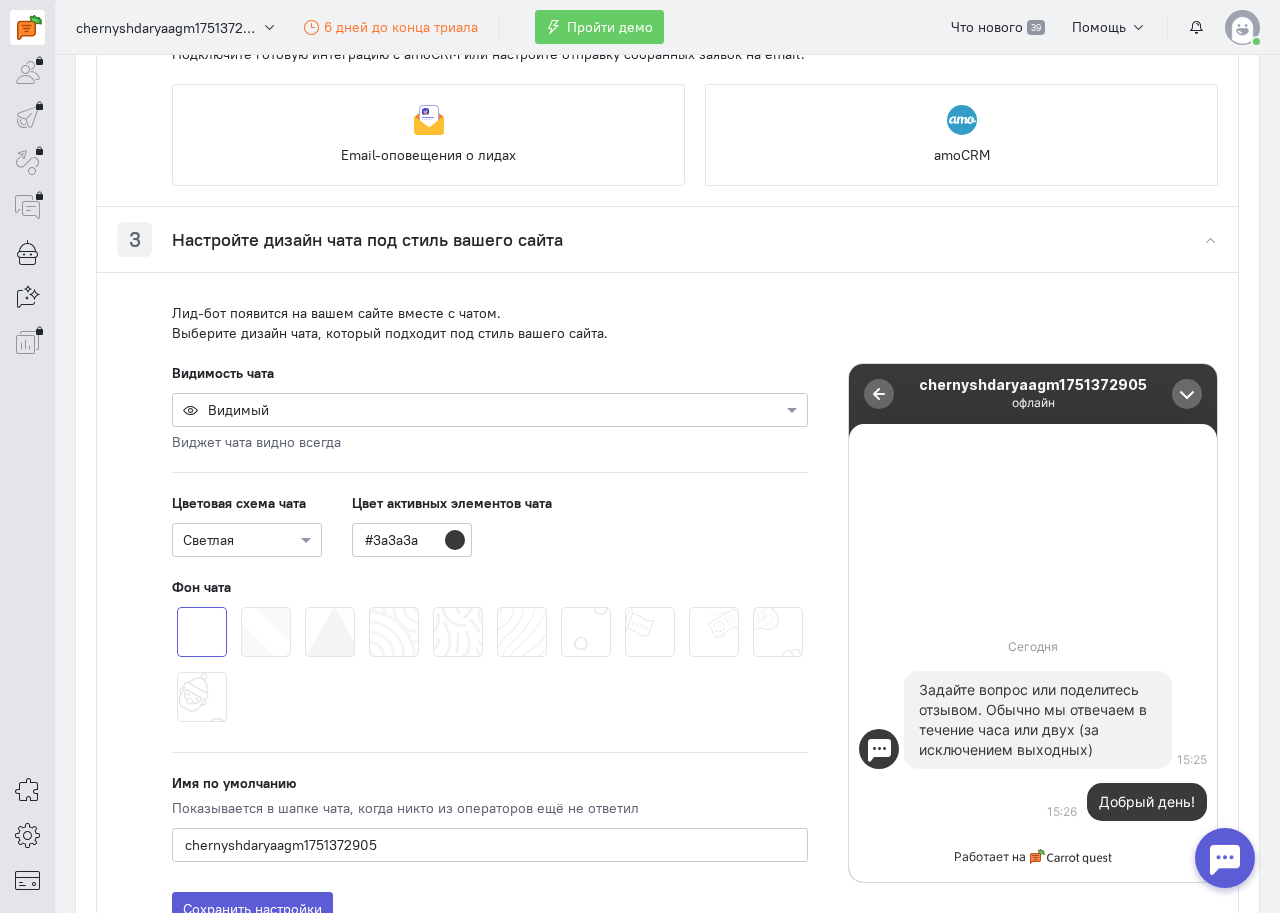 scroll, scrollTop: 663, scrollLeft: 0, axis: vertical 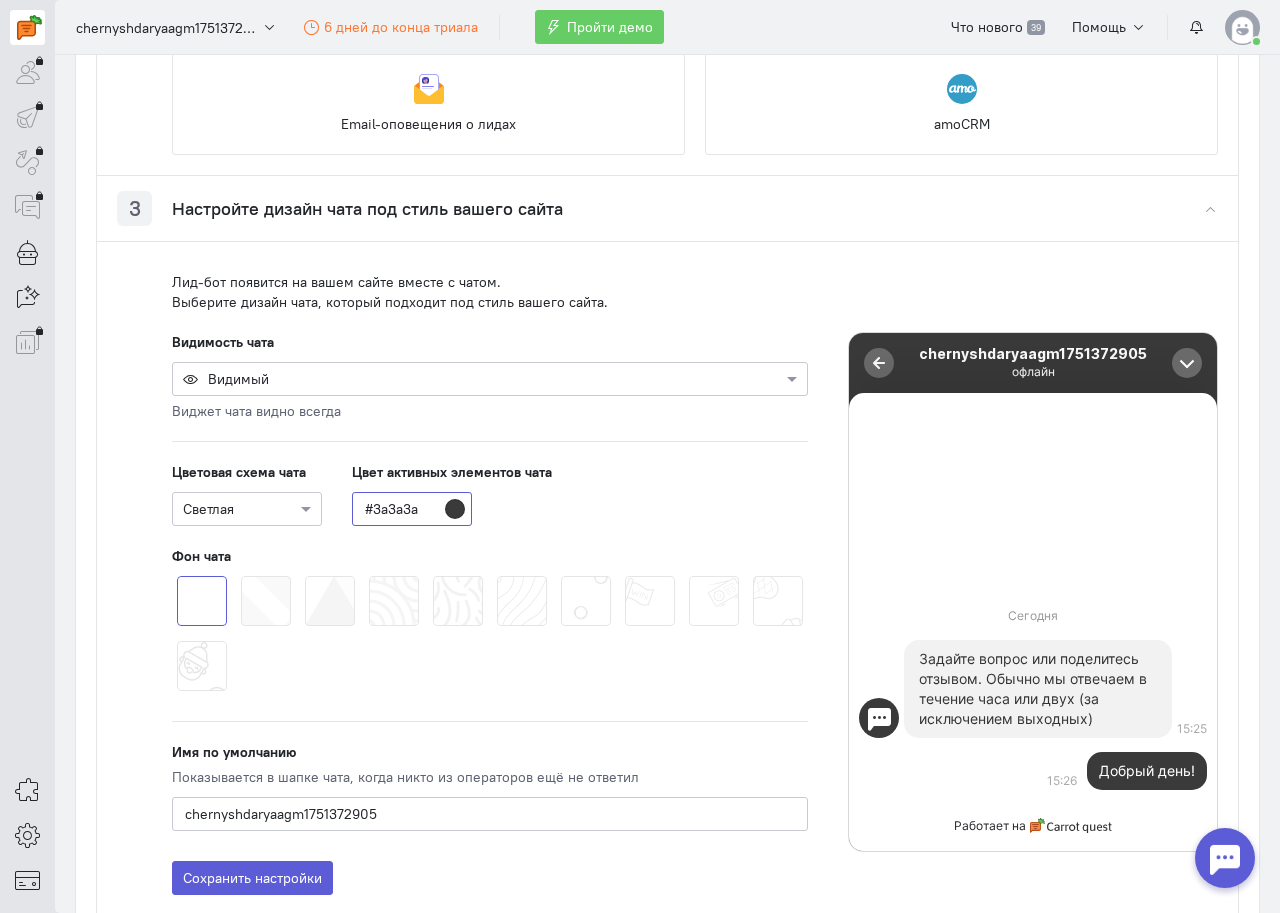 click on "#3a3a3a" 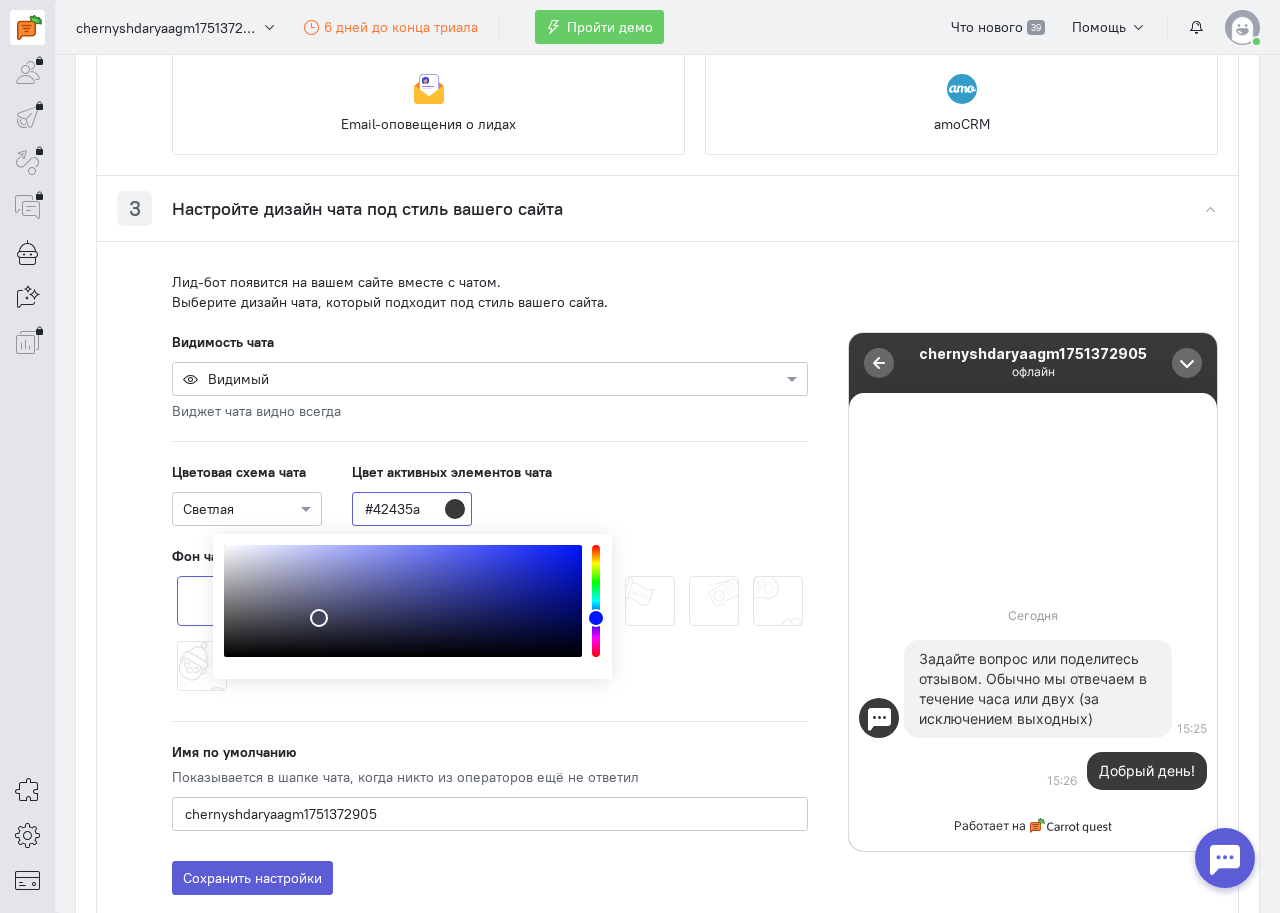 drag, startPoint x: 601, startPoint y: 619, endPoint x: 594, endPoint y: 549, distance: 70.34913 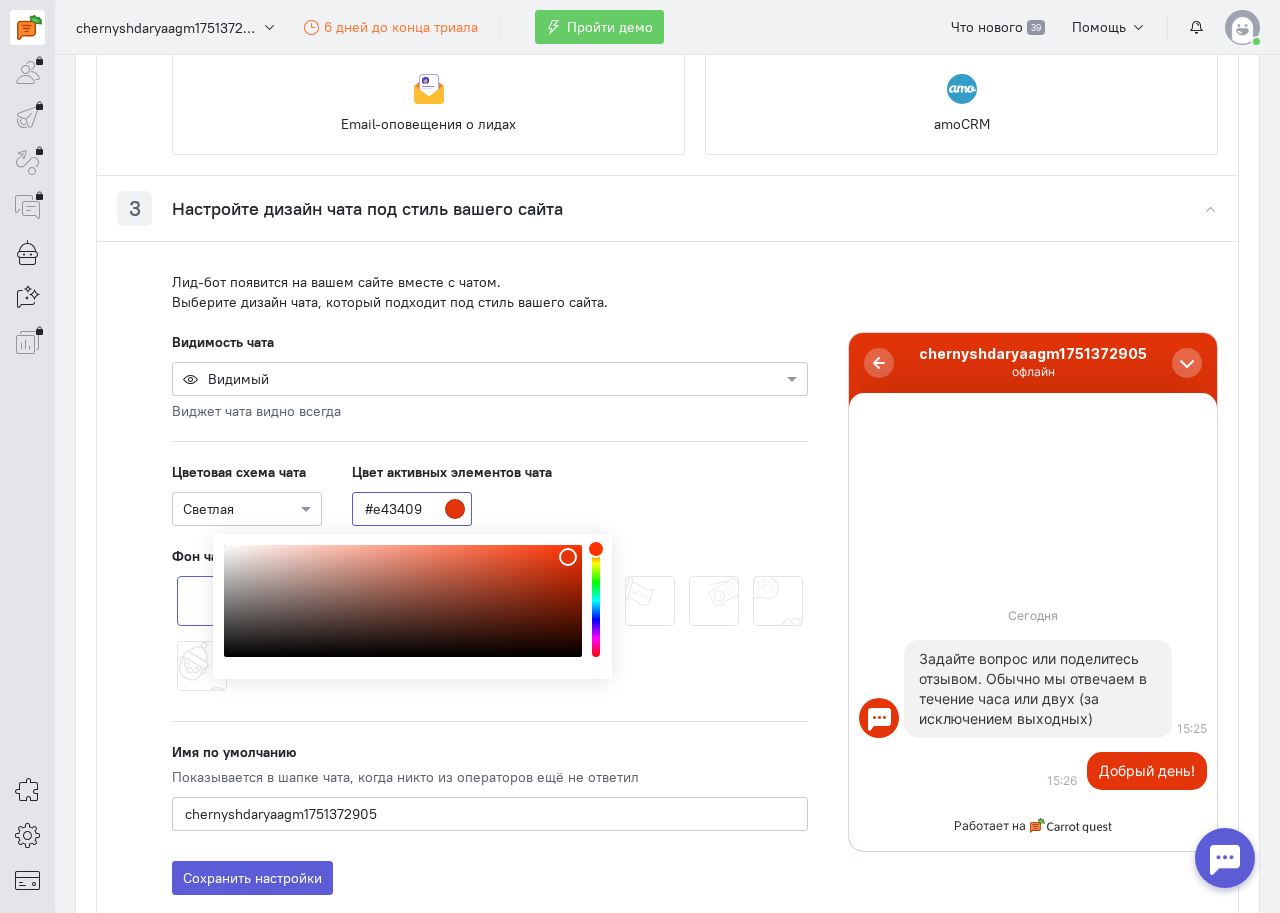 click at bounding box center (403, 601) 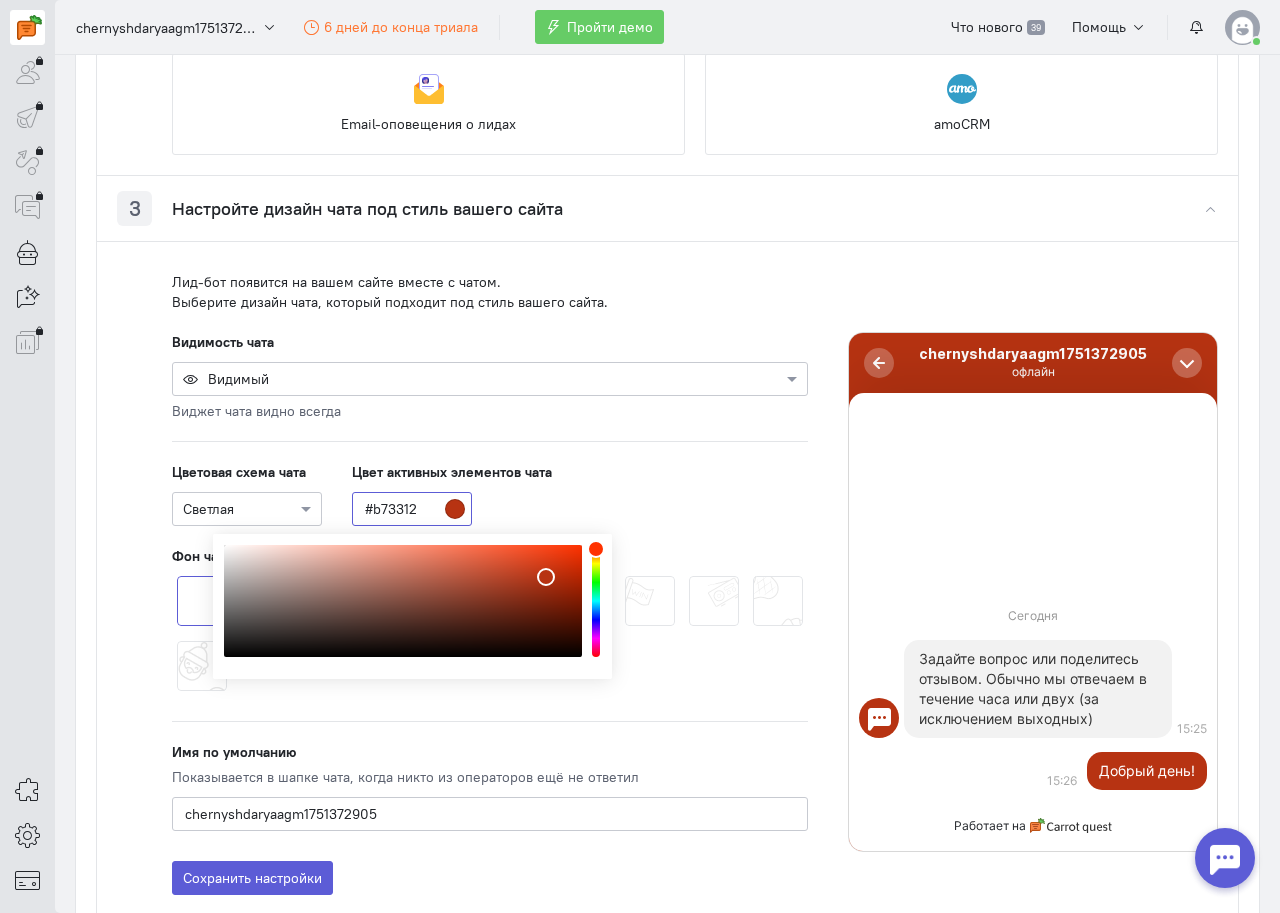 click at bounding box center [403, 601] 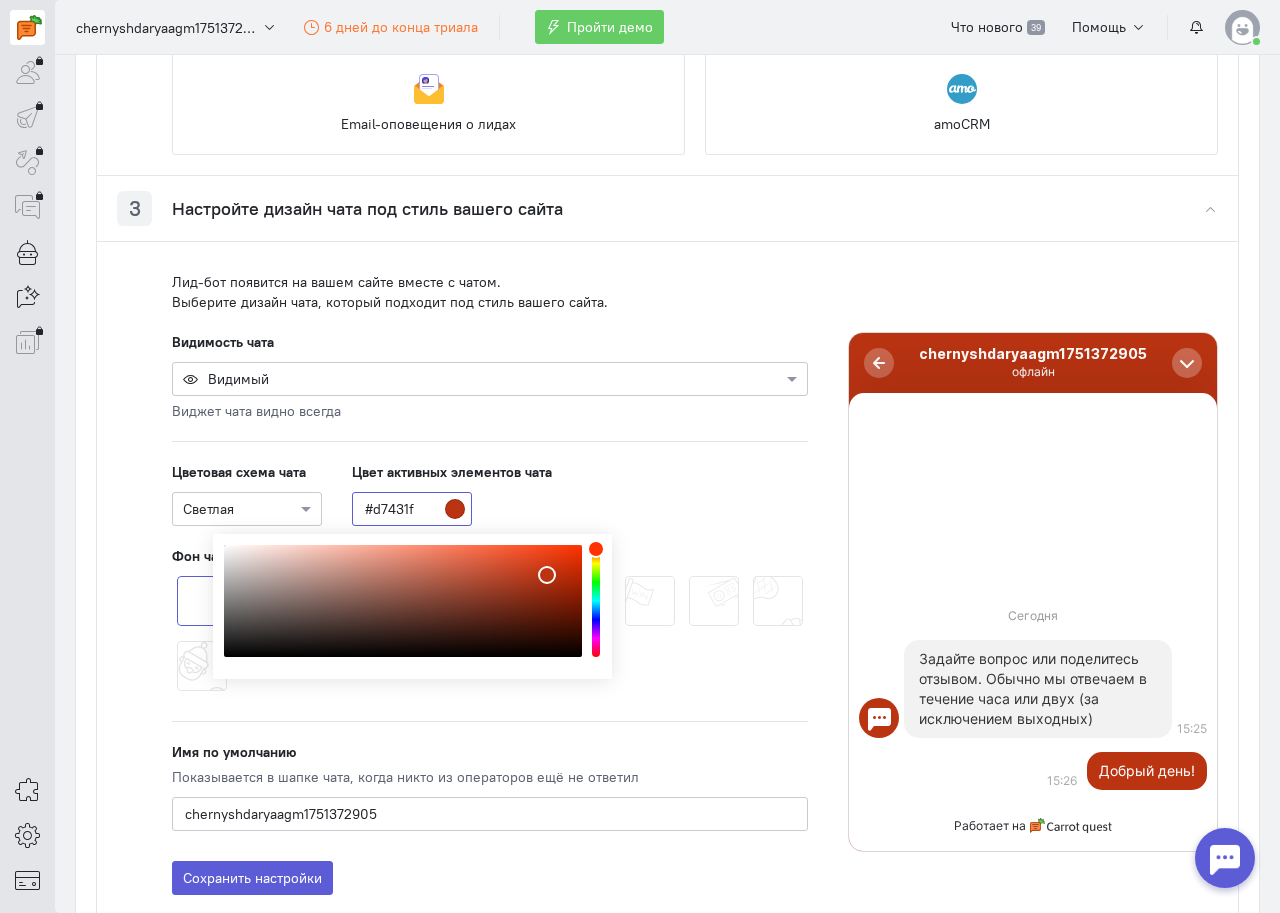 type on "#ee603e" 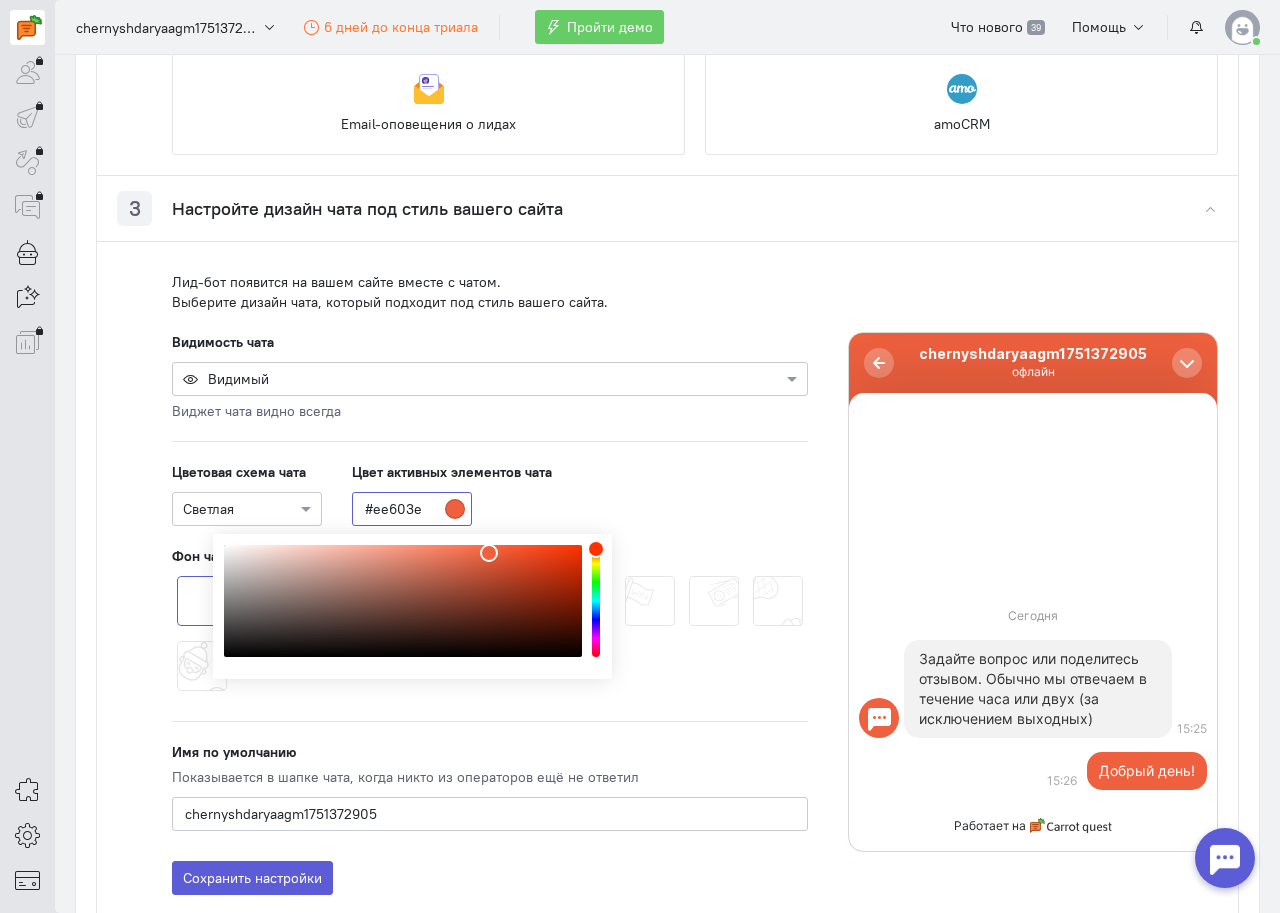drag, startPoint x: 547, startPoint y: 575, endPoint x: 489, endPoint y: 553, distance: 62.03225 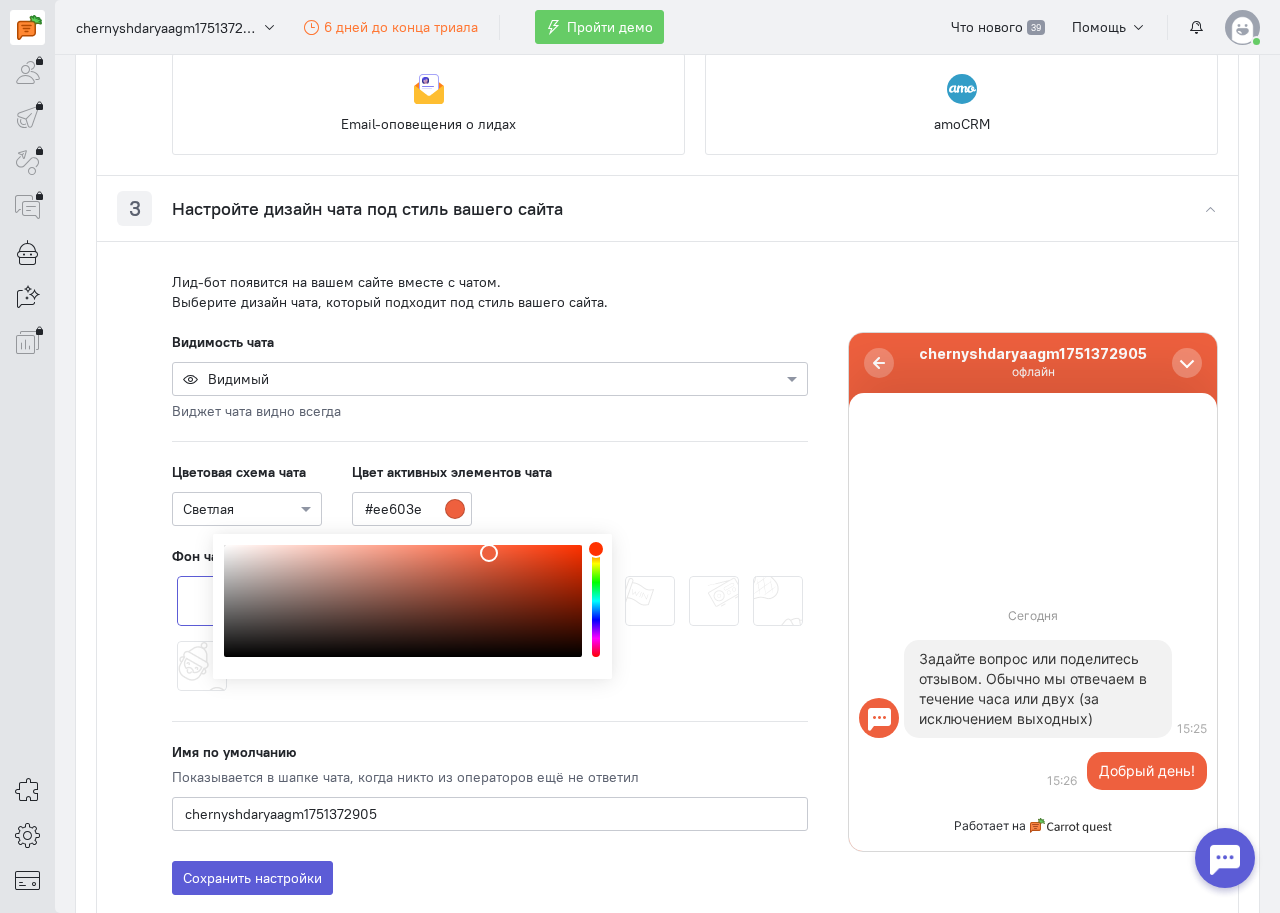 click at bounding box center [490, 378] 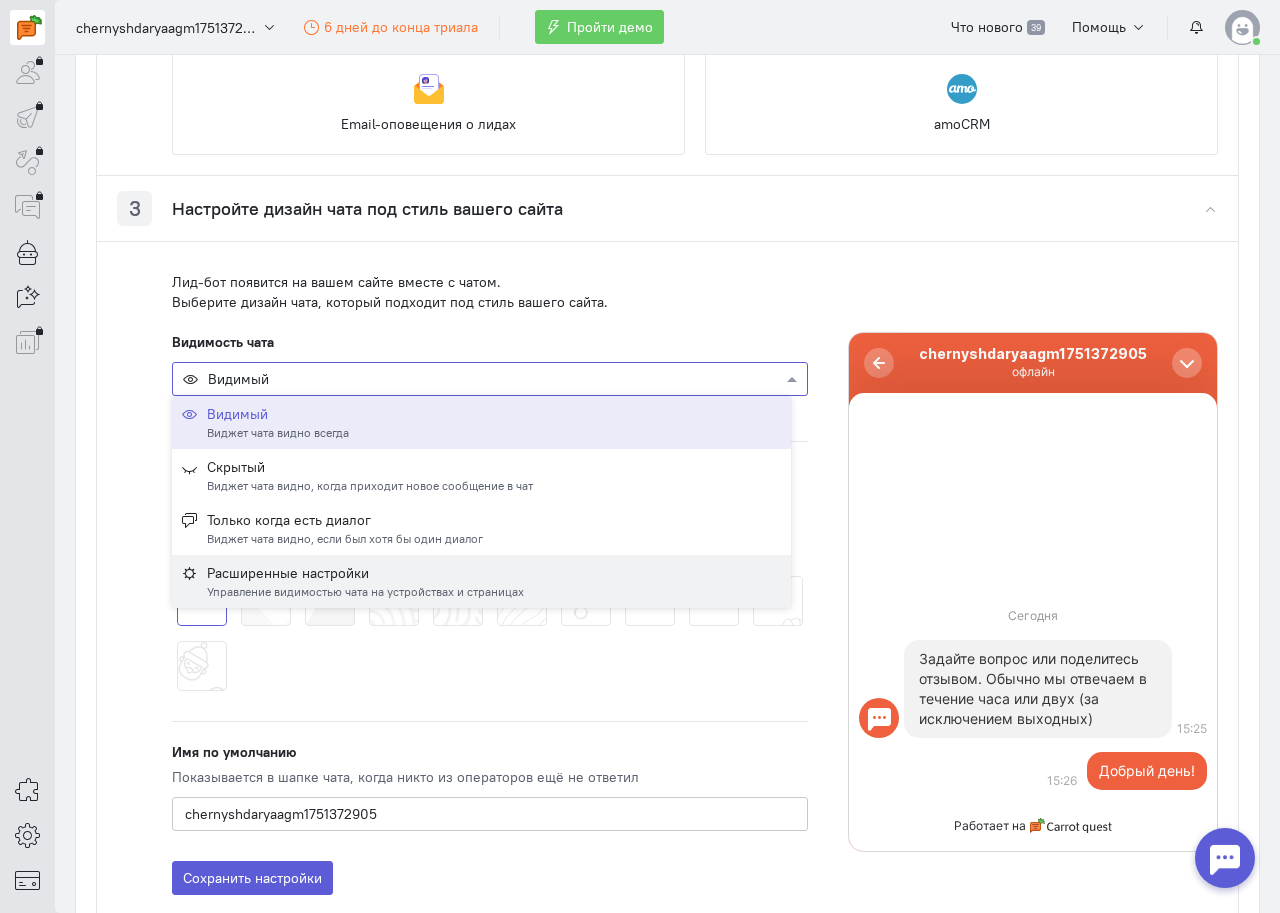 scroll, scrollTop: 863, scrollLeft: 0, axis: vertical 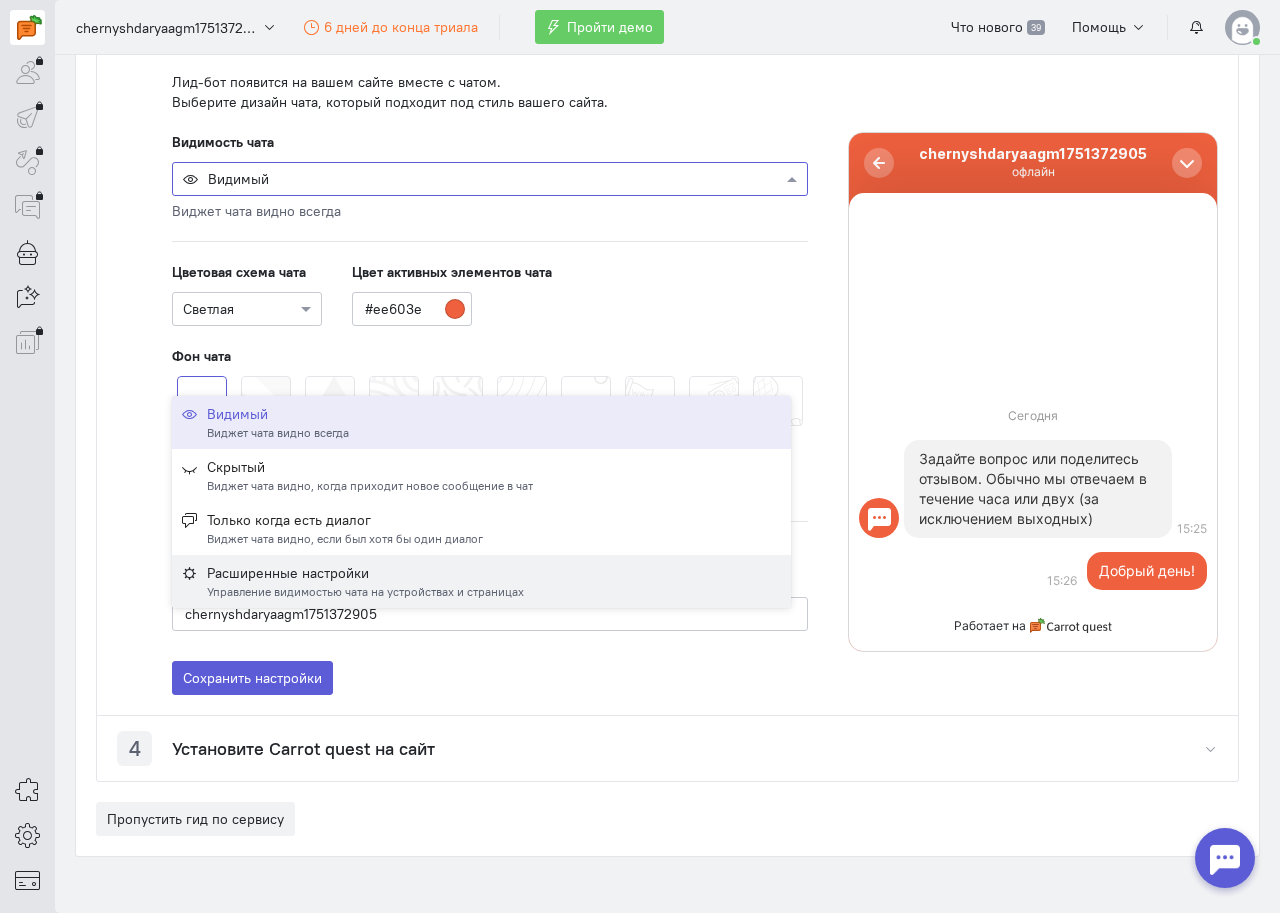 click on "Установите Carrot quest на сайт" at bounding box center (303, 749) 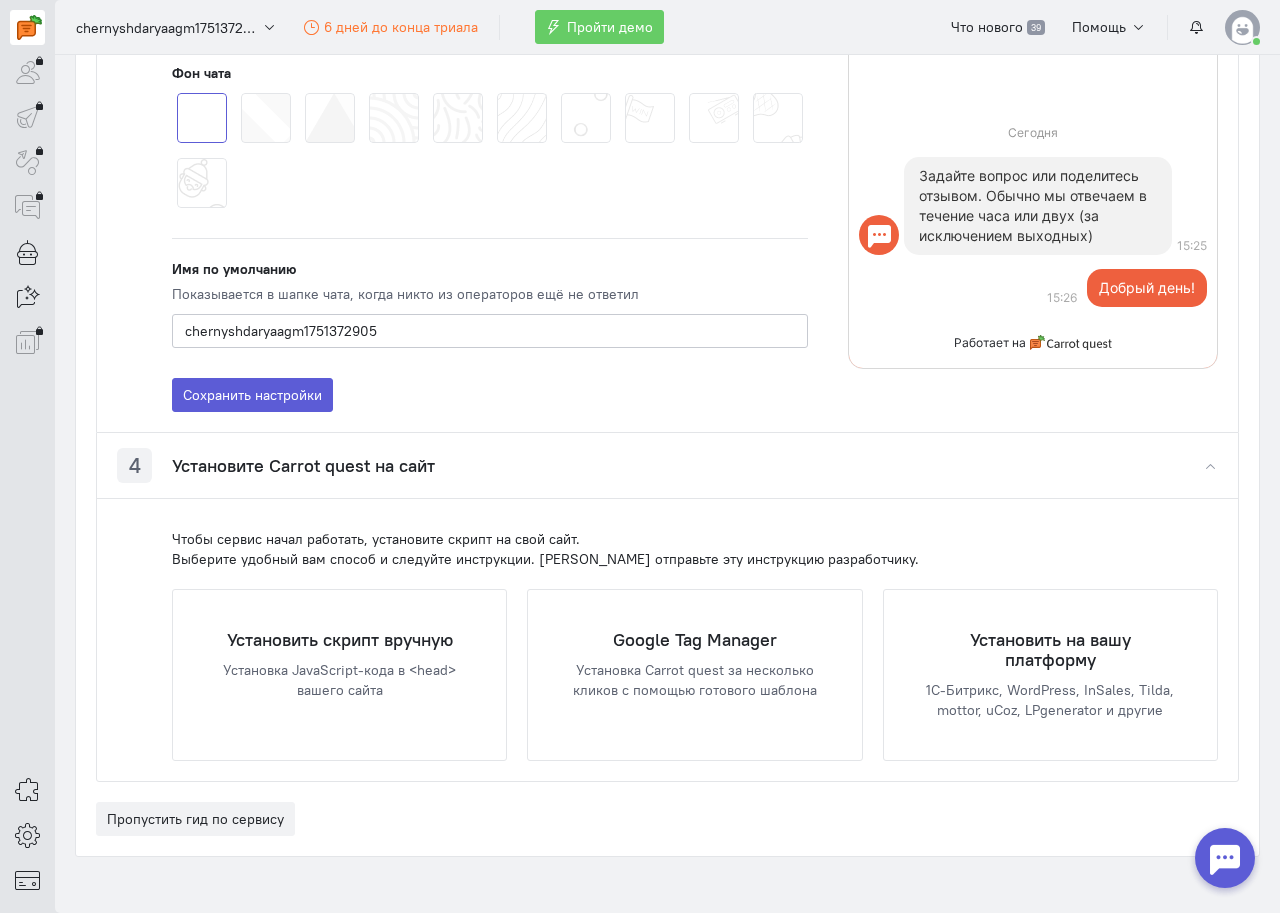 scroll, scrollTop: 0, scrollLeft: 0, axis: both 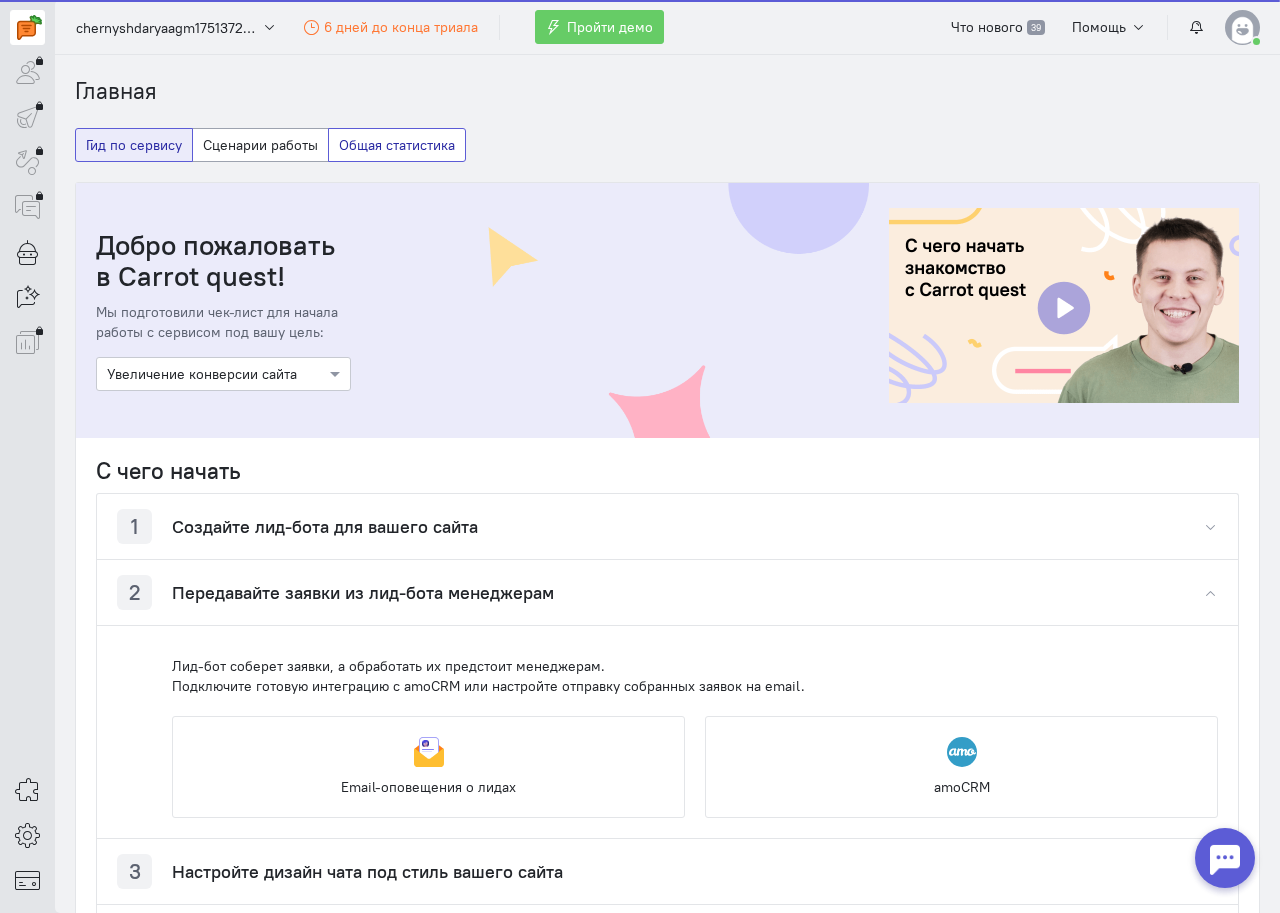 click on "Общая статистика" at bounding box center (397, 145) 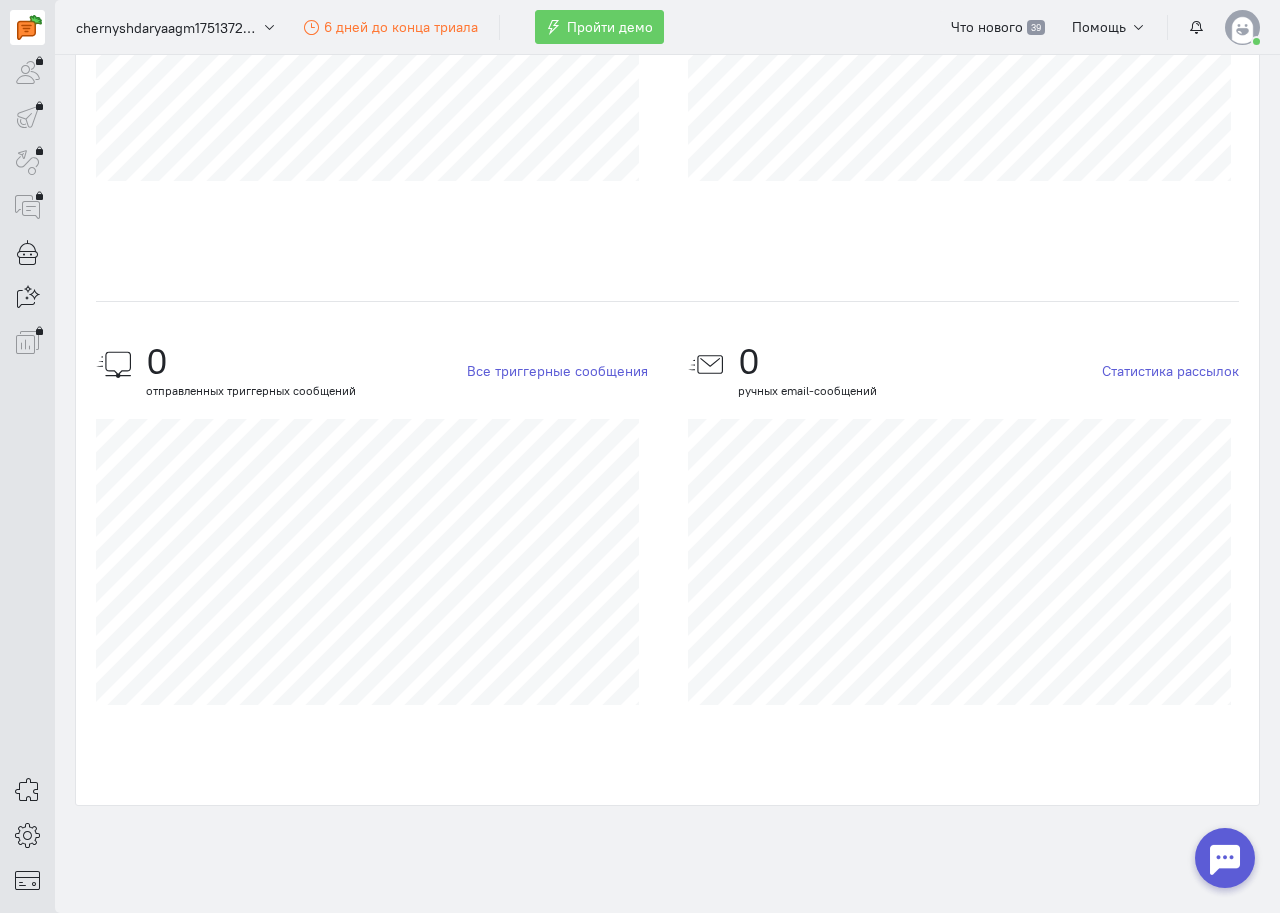 scroll, scrollTop: 0, scrollLeft: 0, axis: both 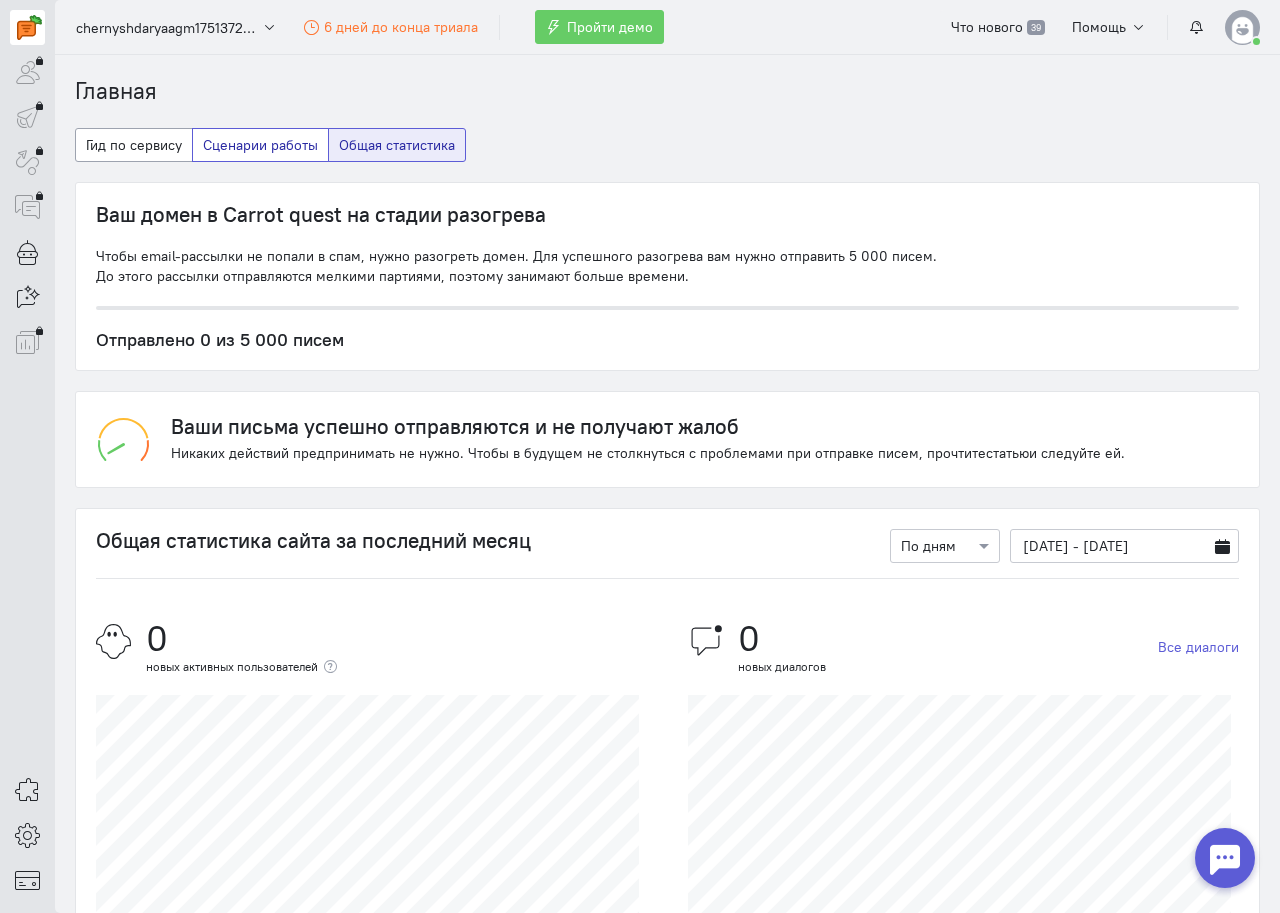 click on "Сценарии работы" at bounding box center (260, 145) 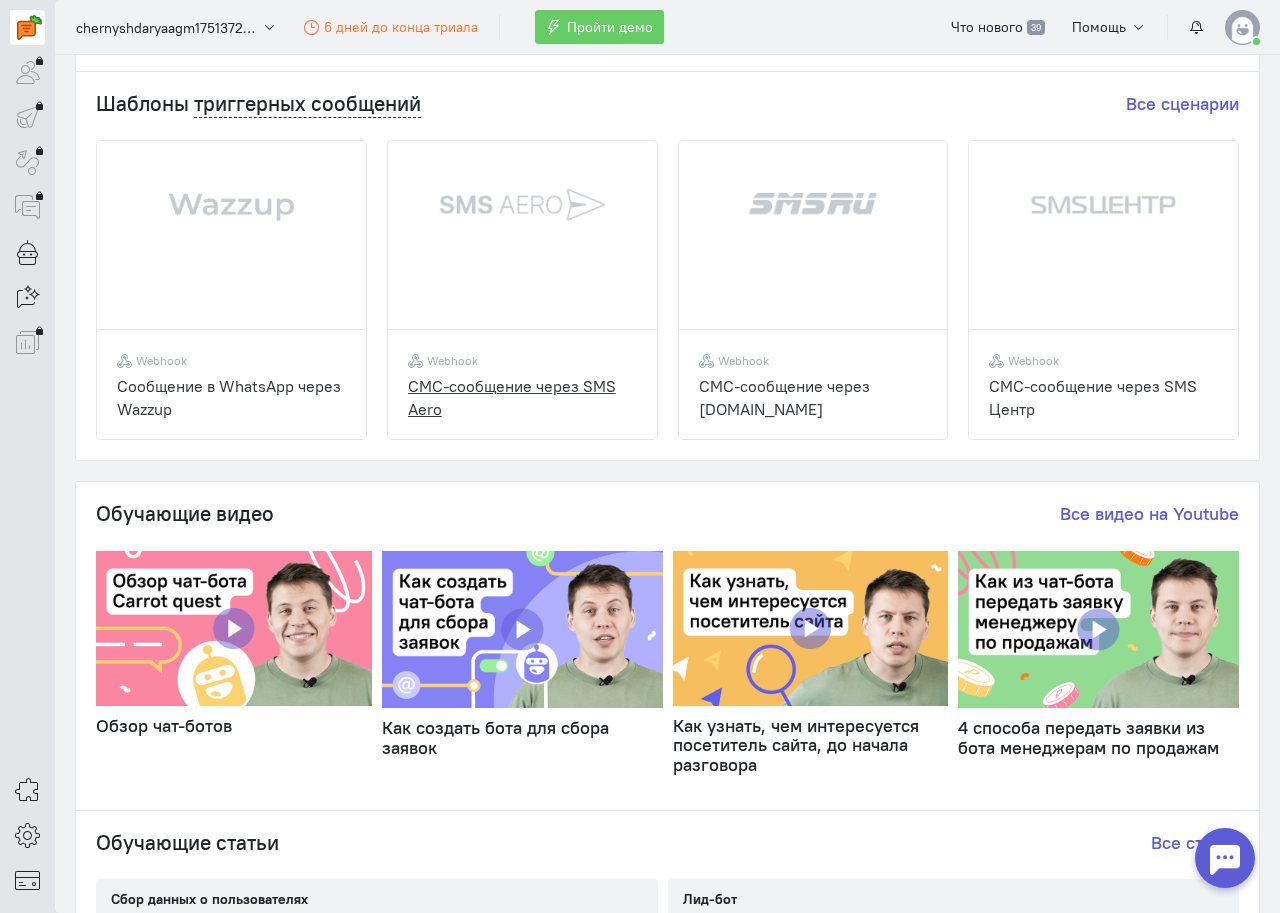 scroll, scrollTop: 800, scrollLeft: 0, axis: vertical 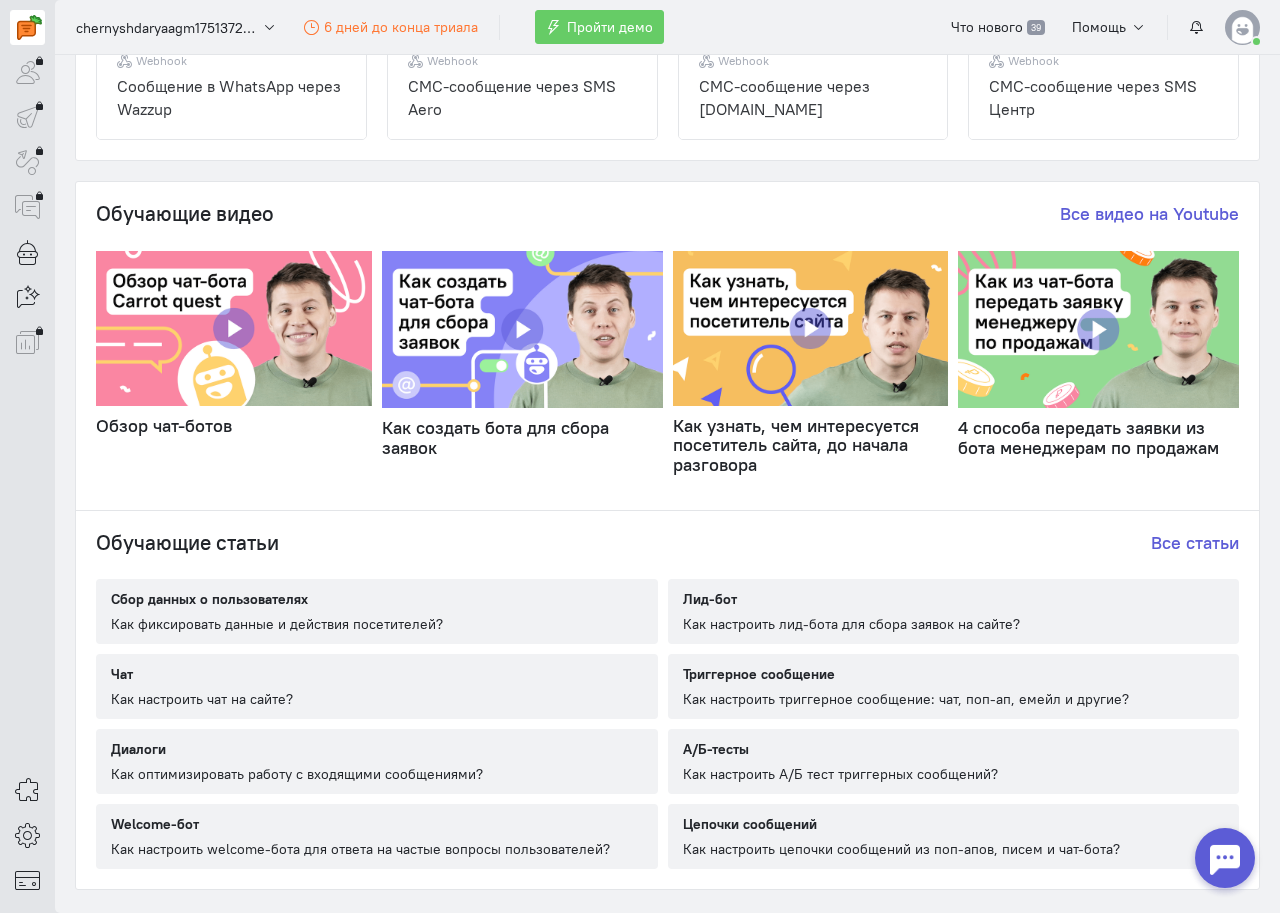 click on "Как создать бота для сбора заявок" at bounding box center [522, 438] 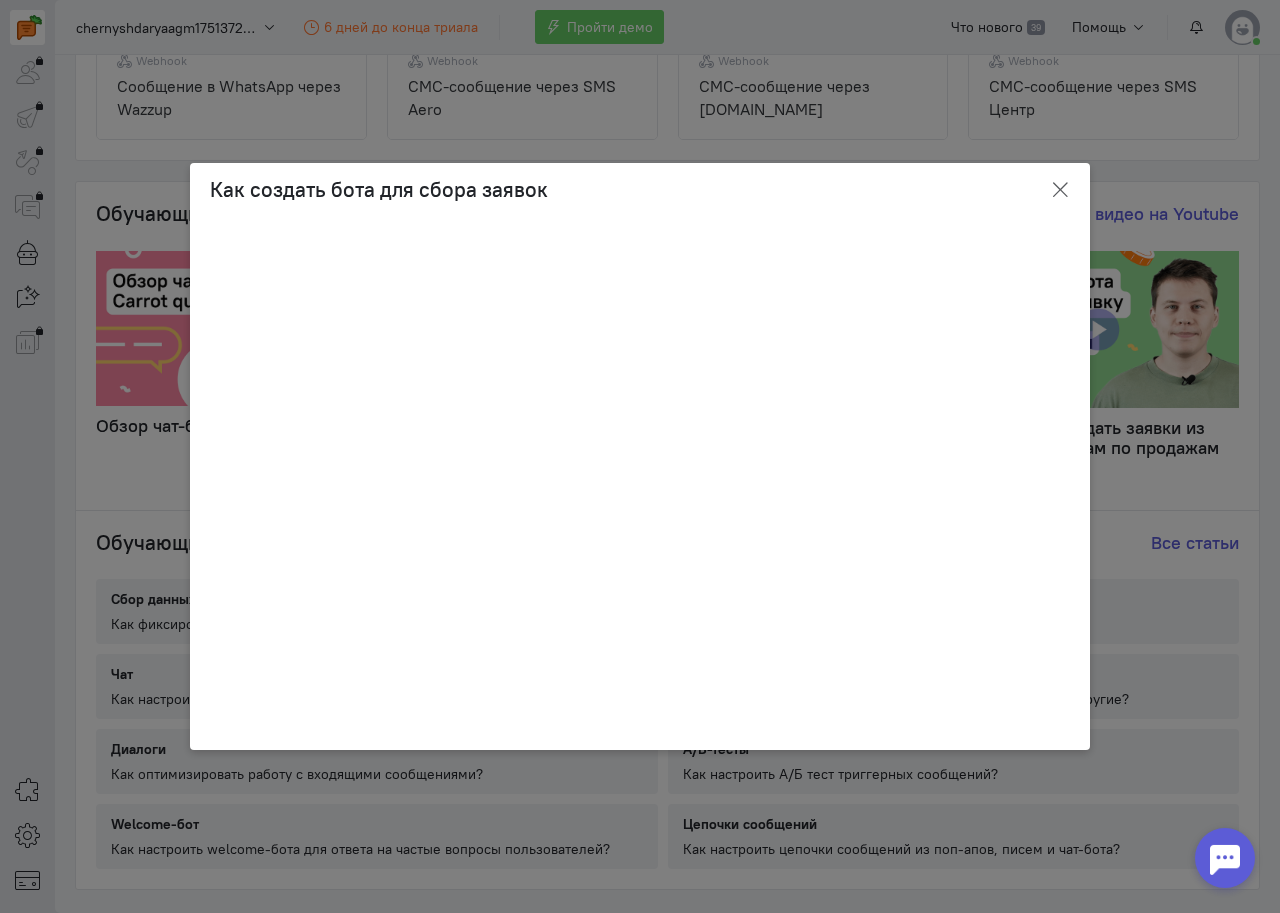 click 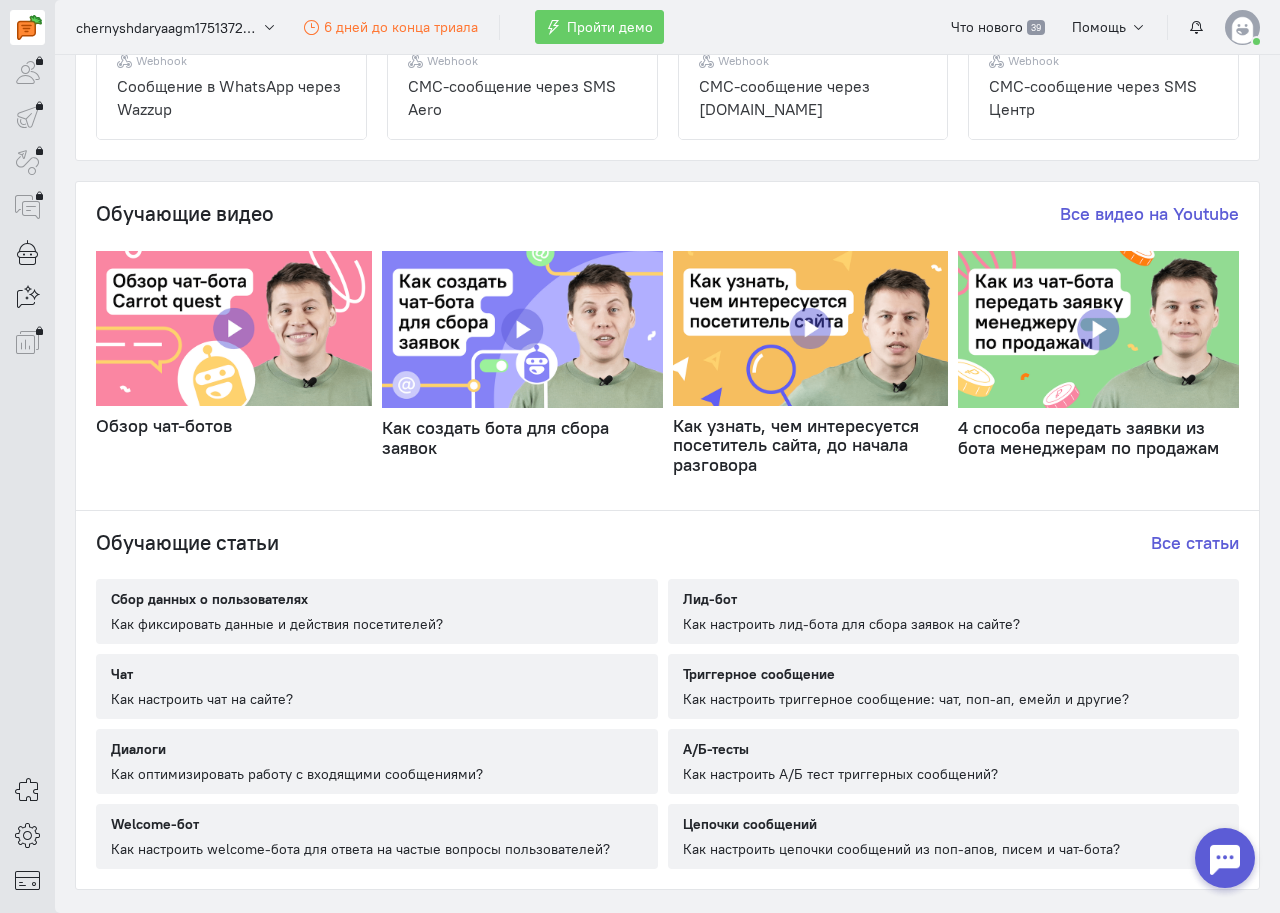 click on "Как узнать, чем интересуется посетитель сайта, до начала разговора" at bounding box center [811, 445] 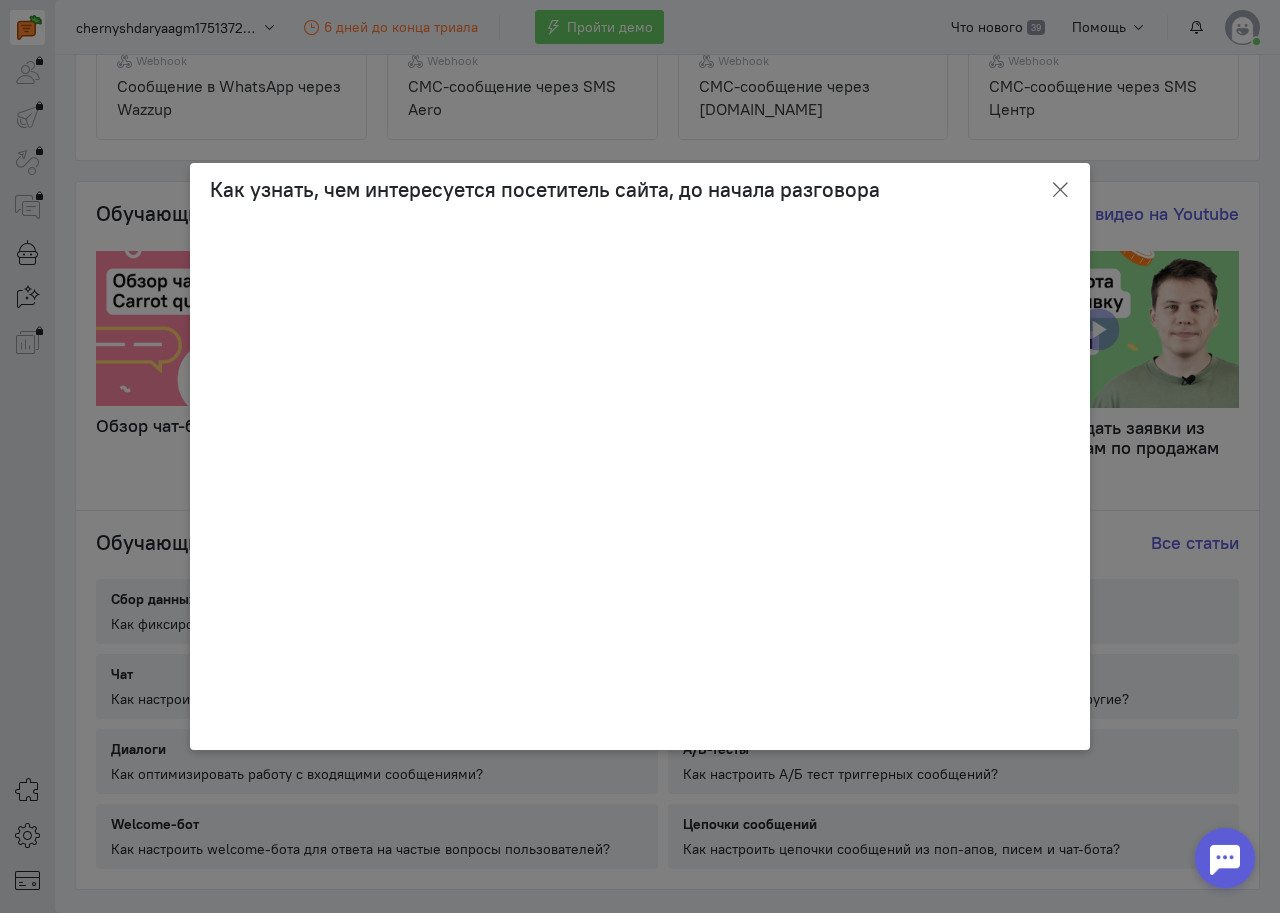 click 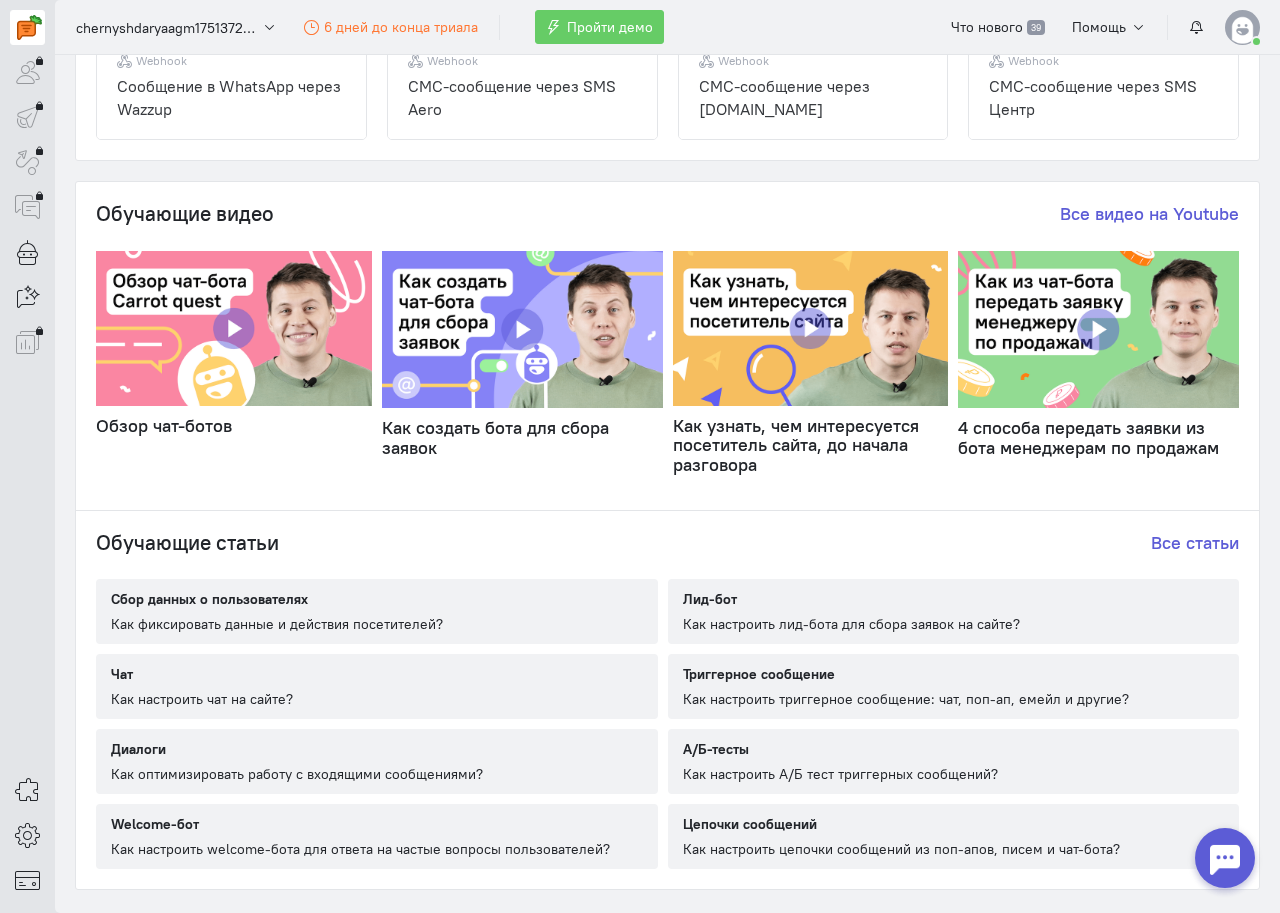 scroll, scrollTop: 900, scrollLeft: 0, axis: vertical 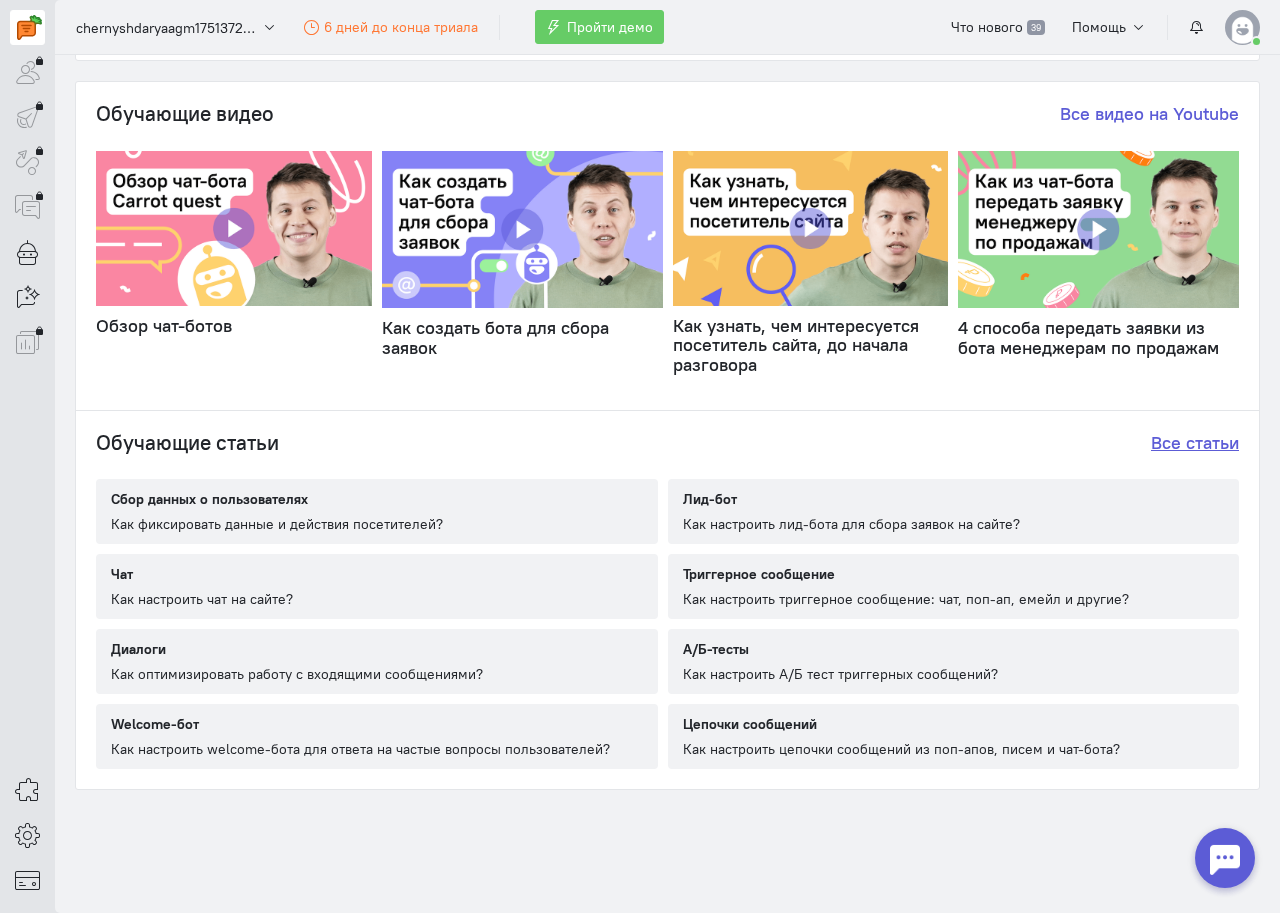 click on "Все статьи" at bounding box center [1195, 443] 